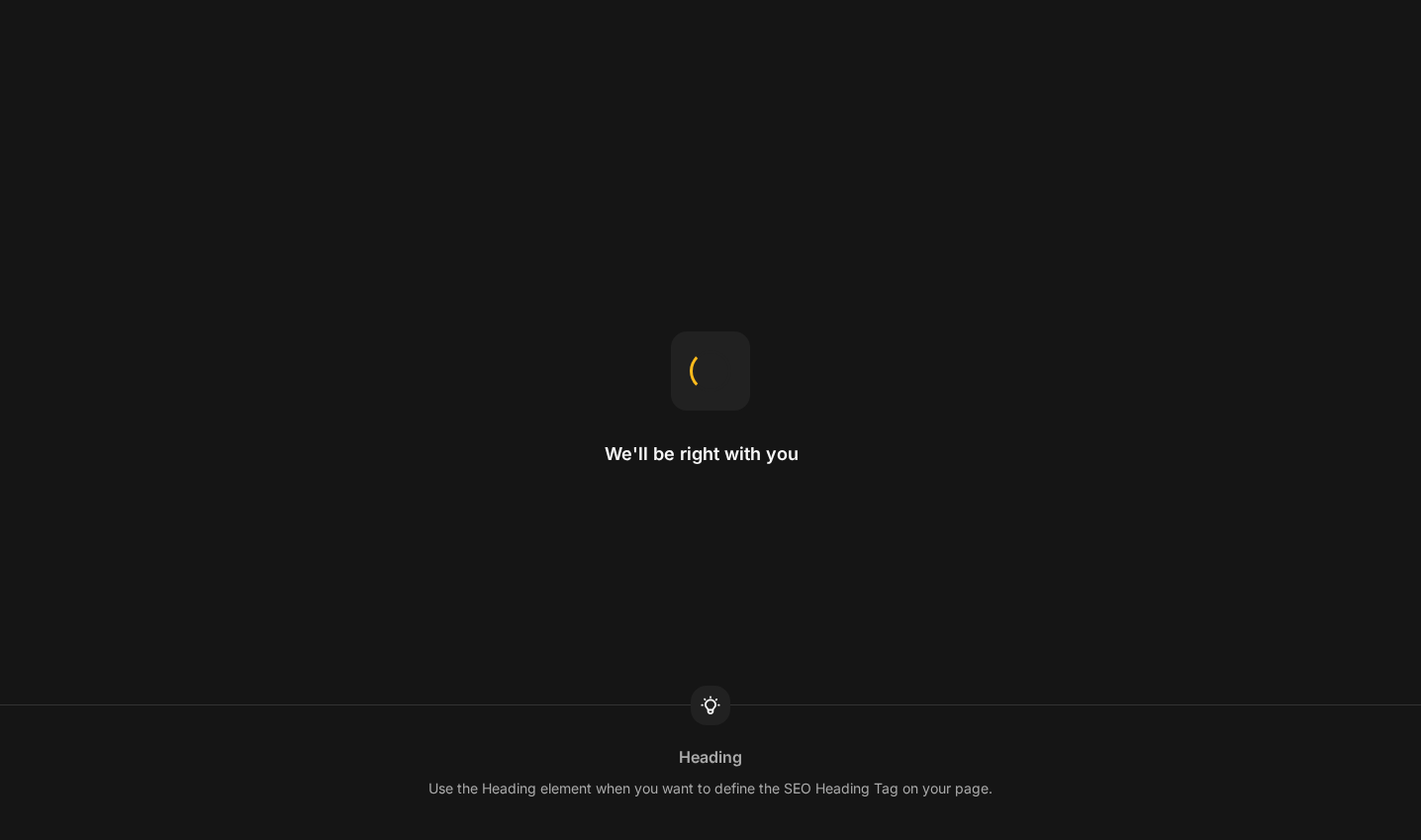 scroll, scrollTop: 0, scrollLeft: 0, axis: both 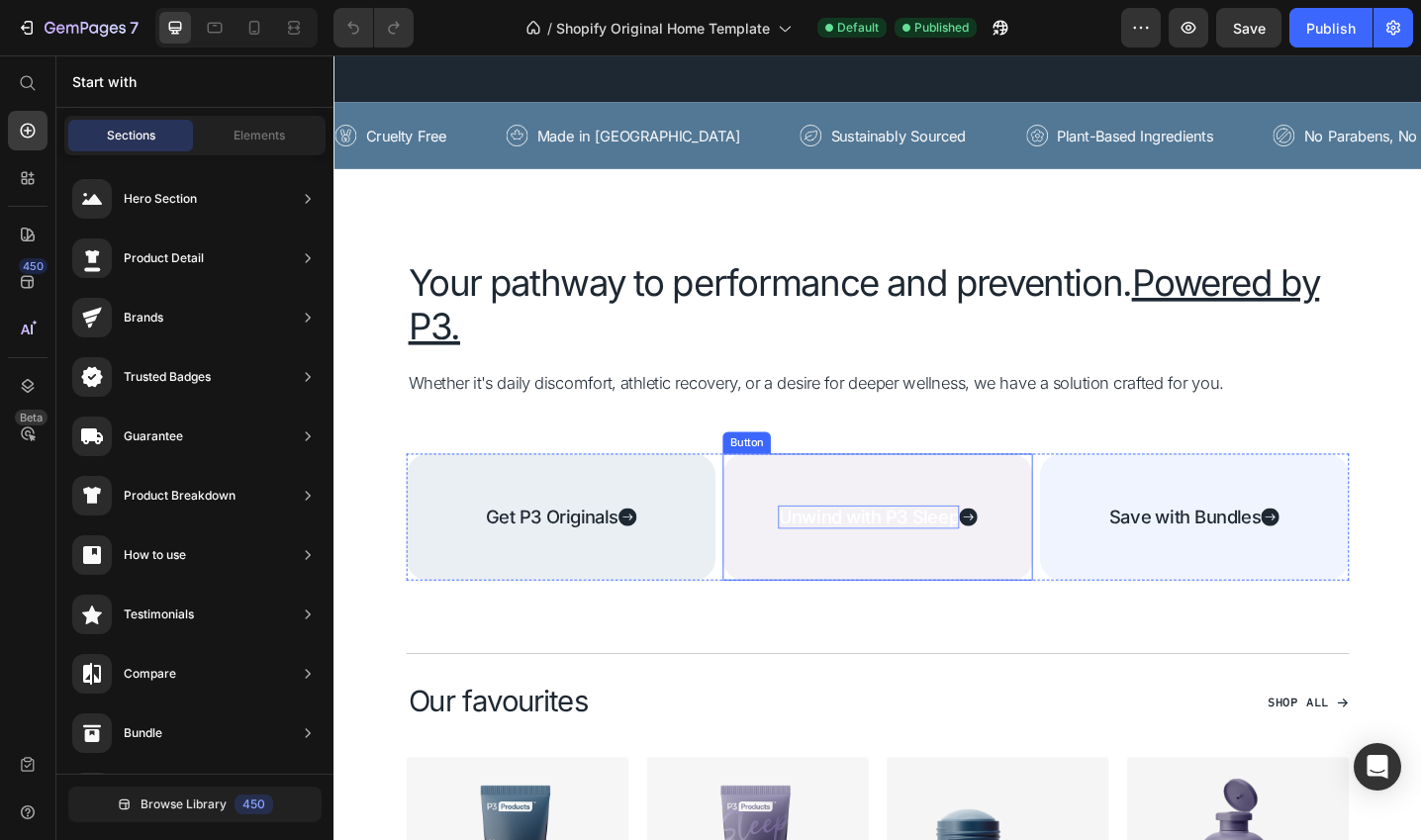 click on "Unwind with P3 Sleep" at bounding box center [916, 559] 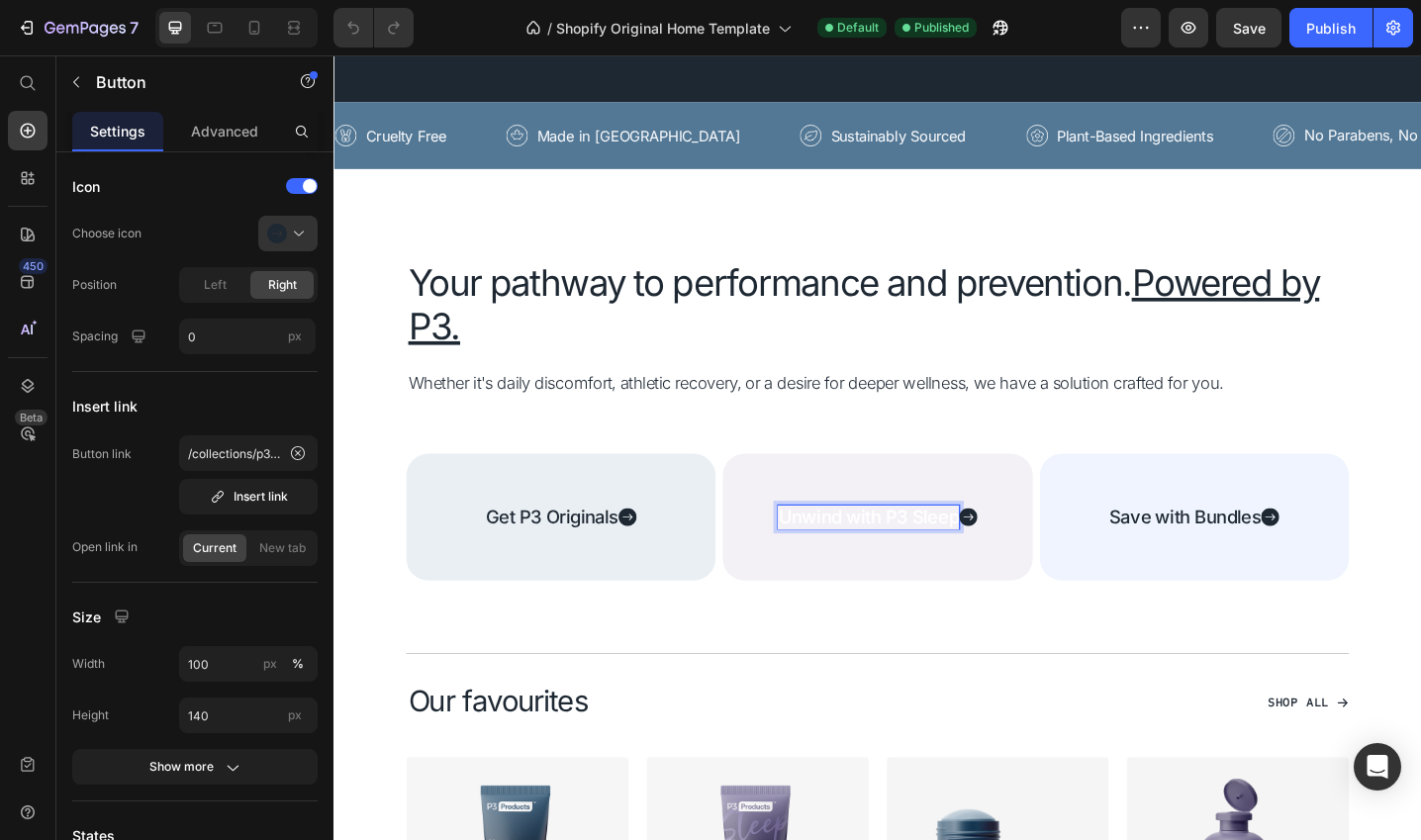 click on "Unwind with P3 Sleep" at bounding box center (916, 559) 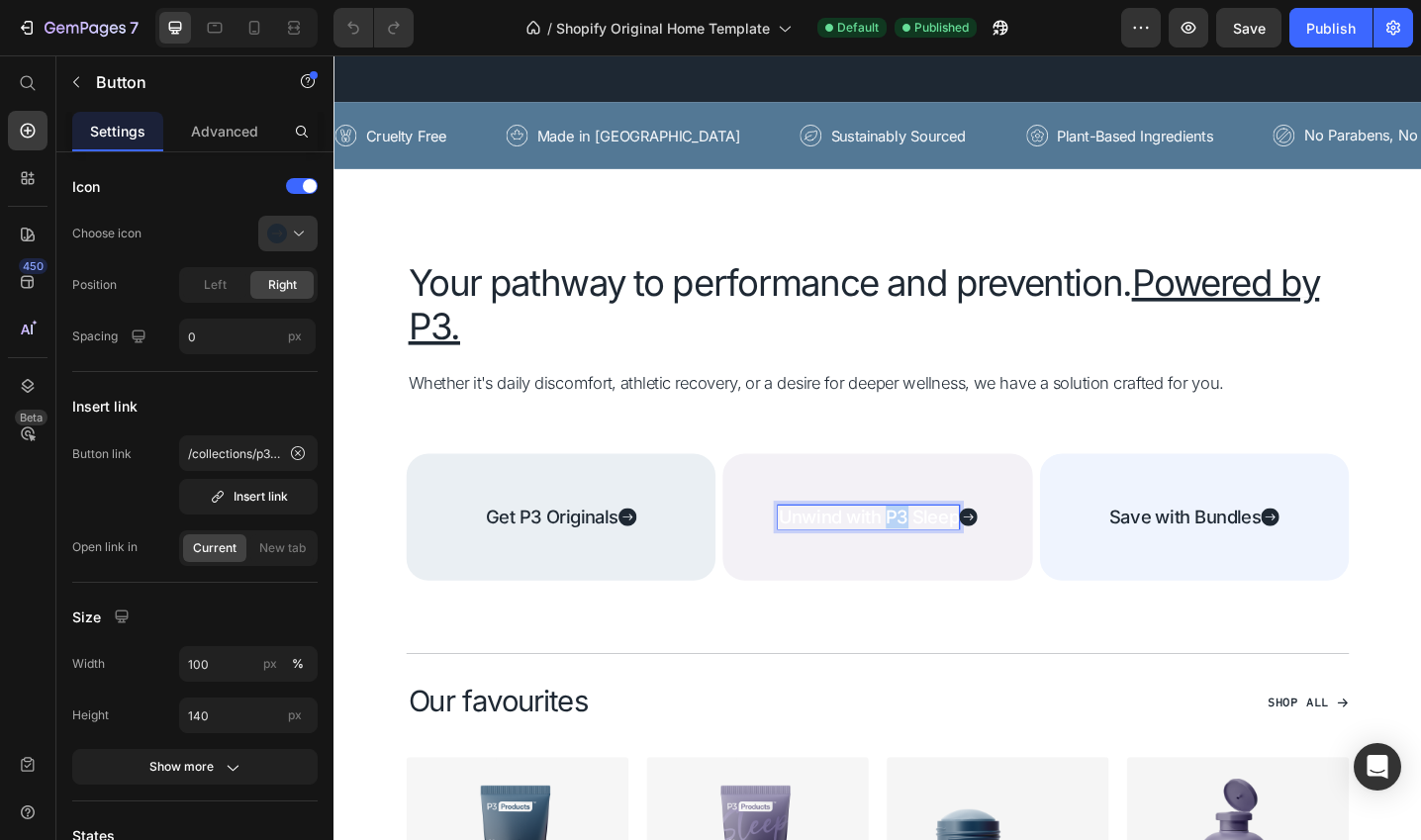 click on "Unwind with P3 Sleep" at bounding box center (916, 559) 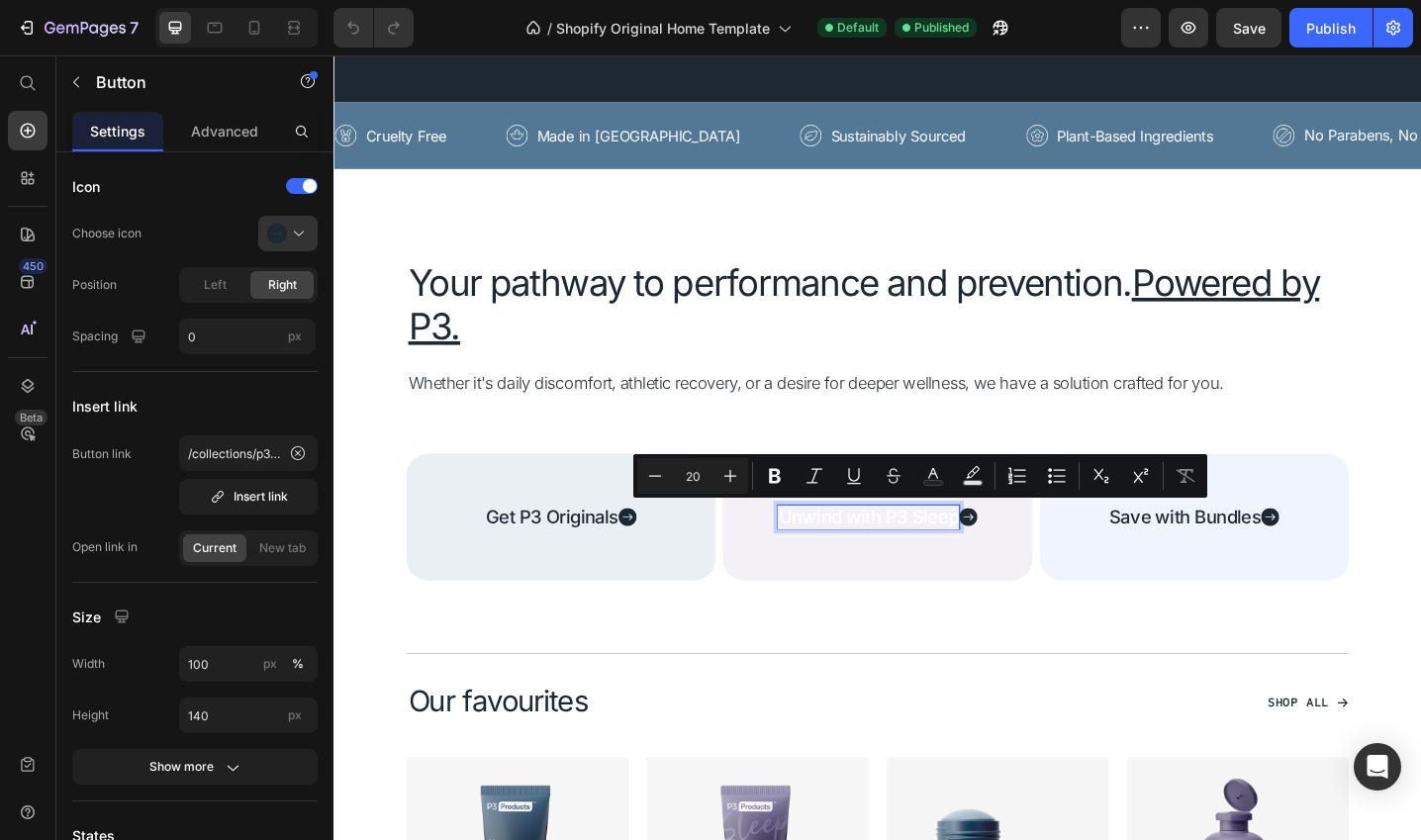 click on "Unwind with P3 Sleep" at bounding box center [916, 559] 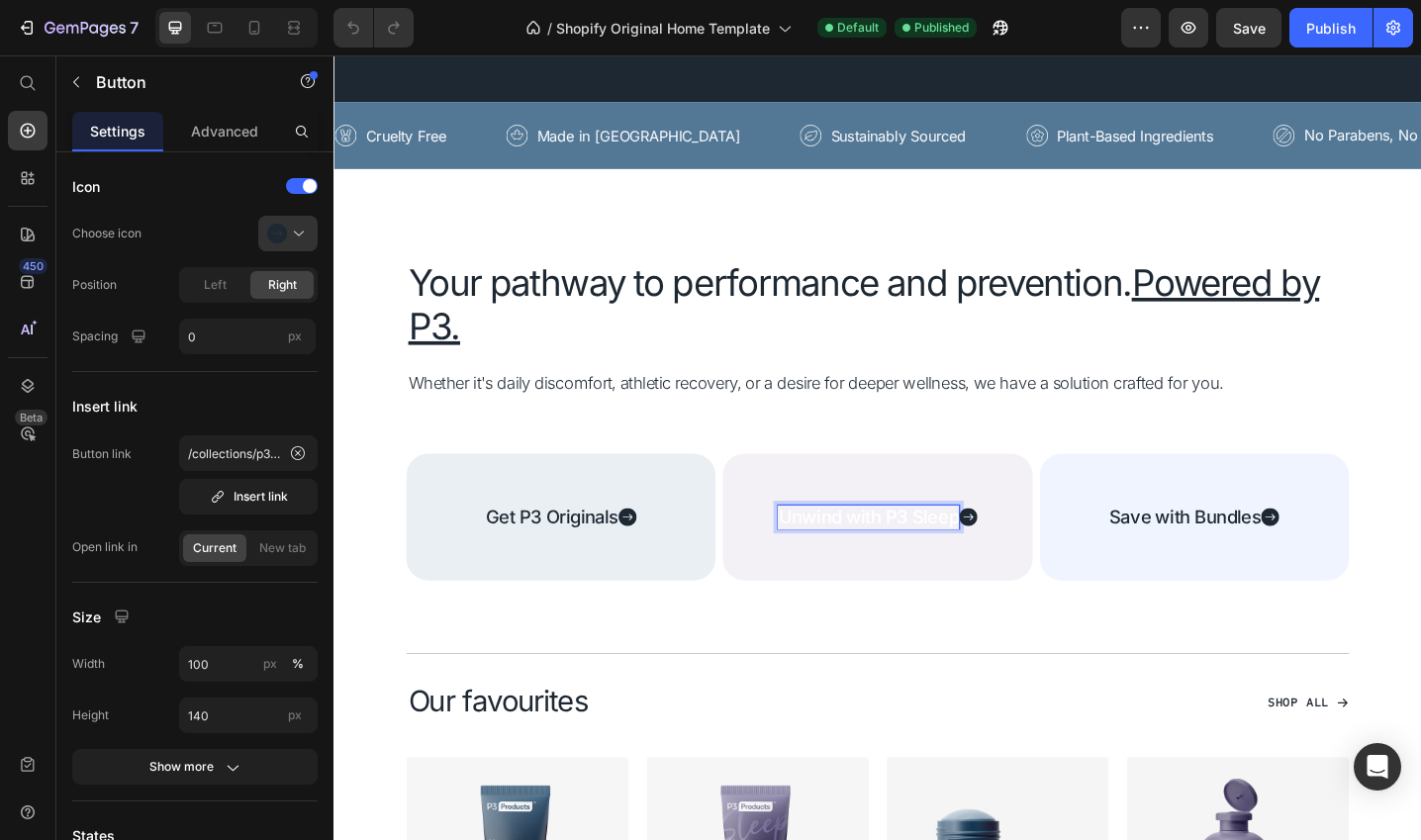 click on "Unwind with P3 Sleep" at bounding box center [916, 559] 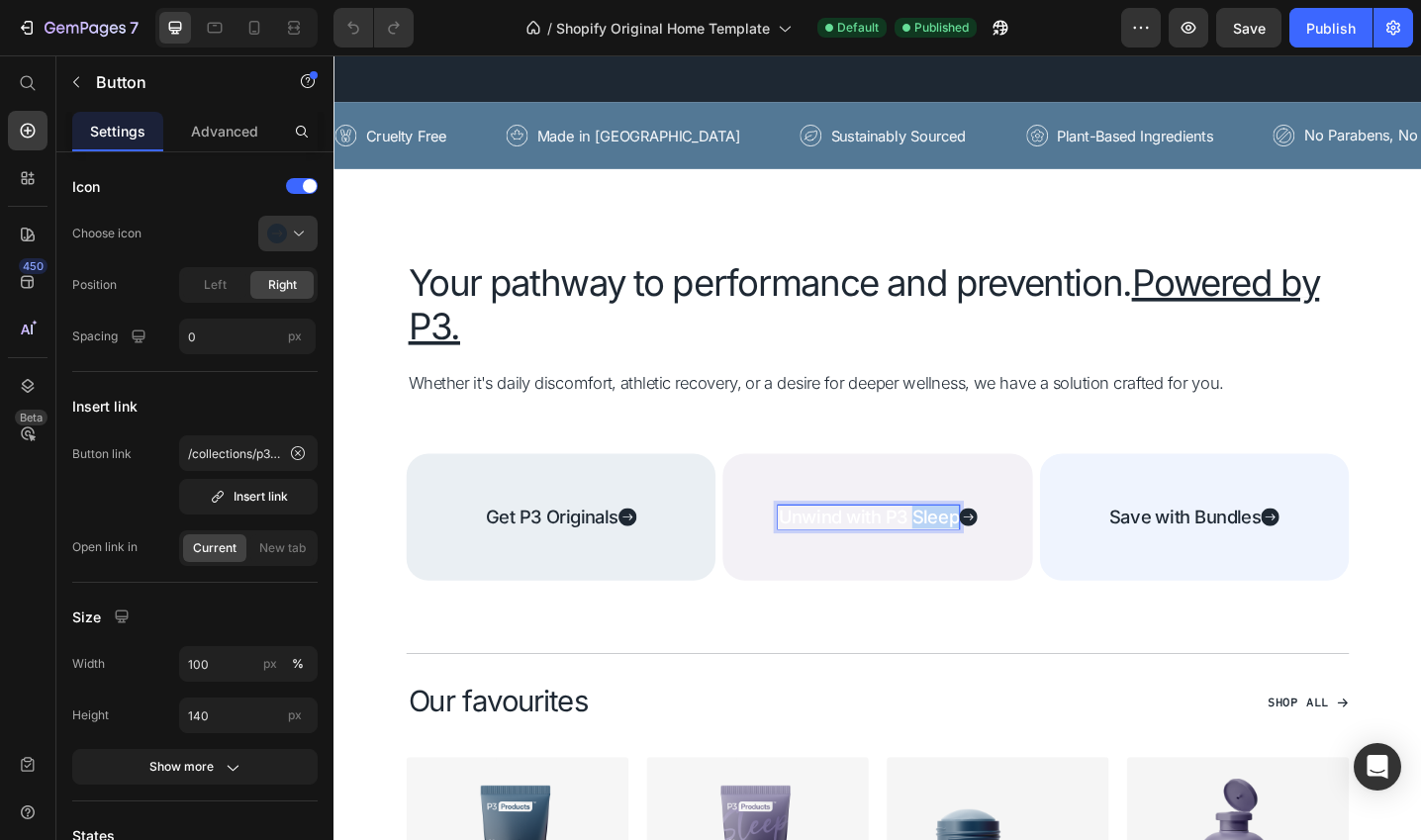 click on "Unwind with P3 Sleep" at bounding box center (916, 559) 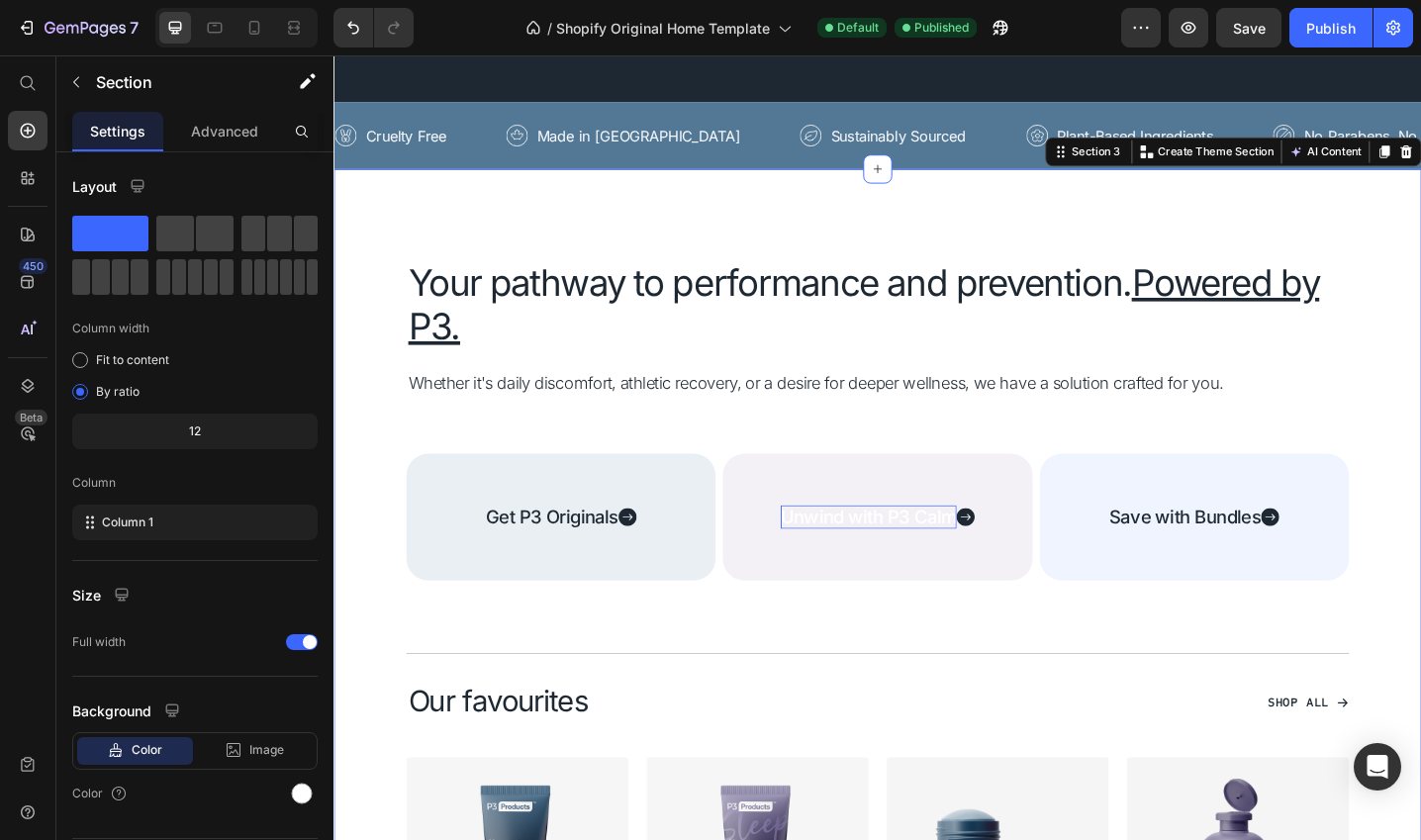 click on "Your pathway to performance and prevention.  Powered by P3. Heading Whether it's daily discomfort, athletic recovery, or a desire for deeper wellness, we have a solution crafted for you. Text Block Row
Get P3 Originals Button
Unwind with P3 Calm Button
Save with Bundles Button Row                Title Line Our favourites Heading
Shop All Button Row Product Images P3 Original Muscle & Joint Cream 75ml Product Title $15.99 Product Price Row Row Product Images P3 Sleep Muscle & Joint Cream 75ml Product Title $18.99 Product Price Row Row Product Images P3 Original Muscle & Joint Roll-on 60ml Product Title $29.99 Product Price Row Row Product Images P3 Sleep Muscle & Joint Cream 473ml Product Title $69.99 Product Price Row Row Product List Row" at bounding box center (927, 726) 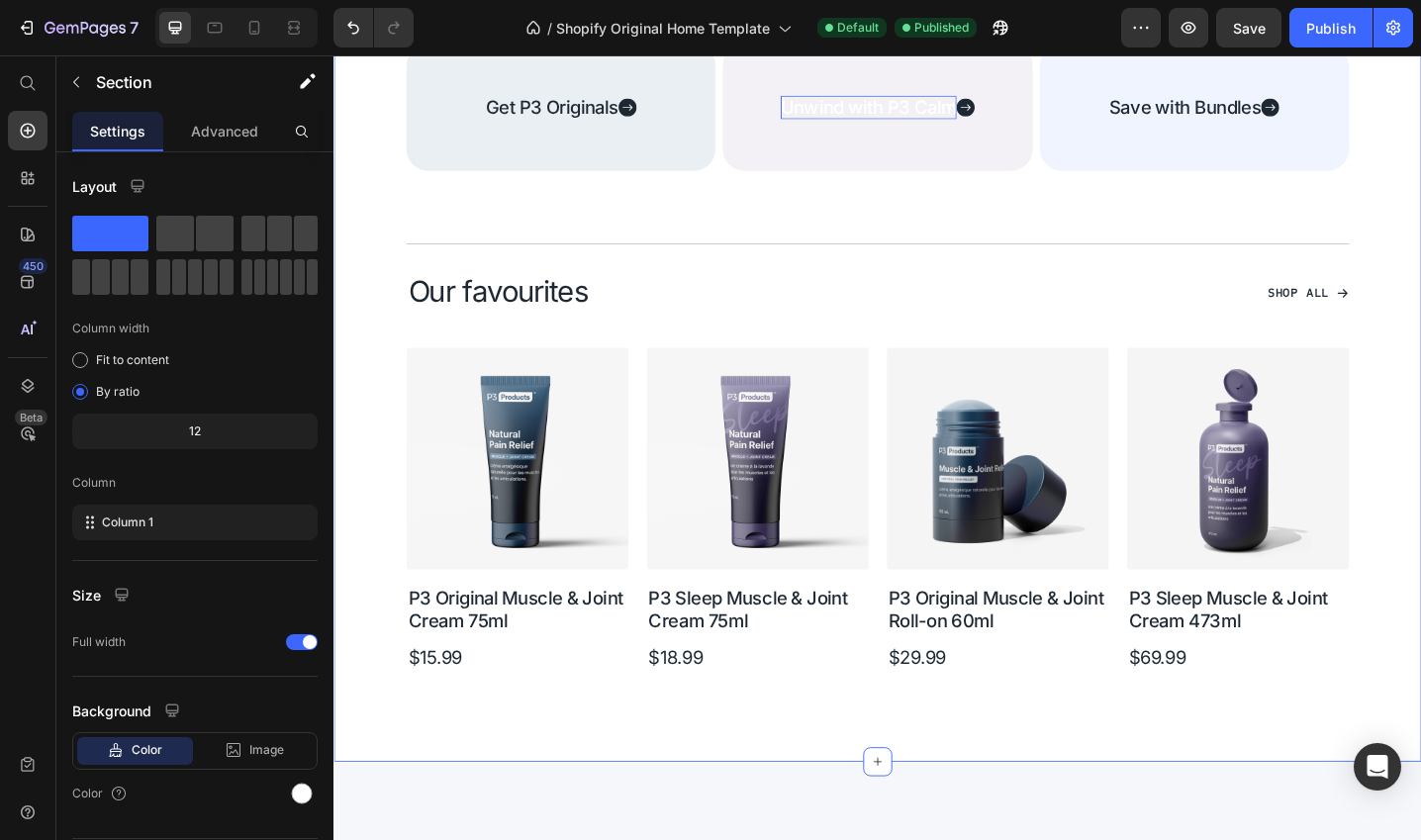 scroll, scrollTop: 1165, scrollLeft: 0, axis: vertical 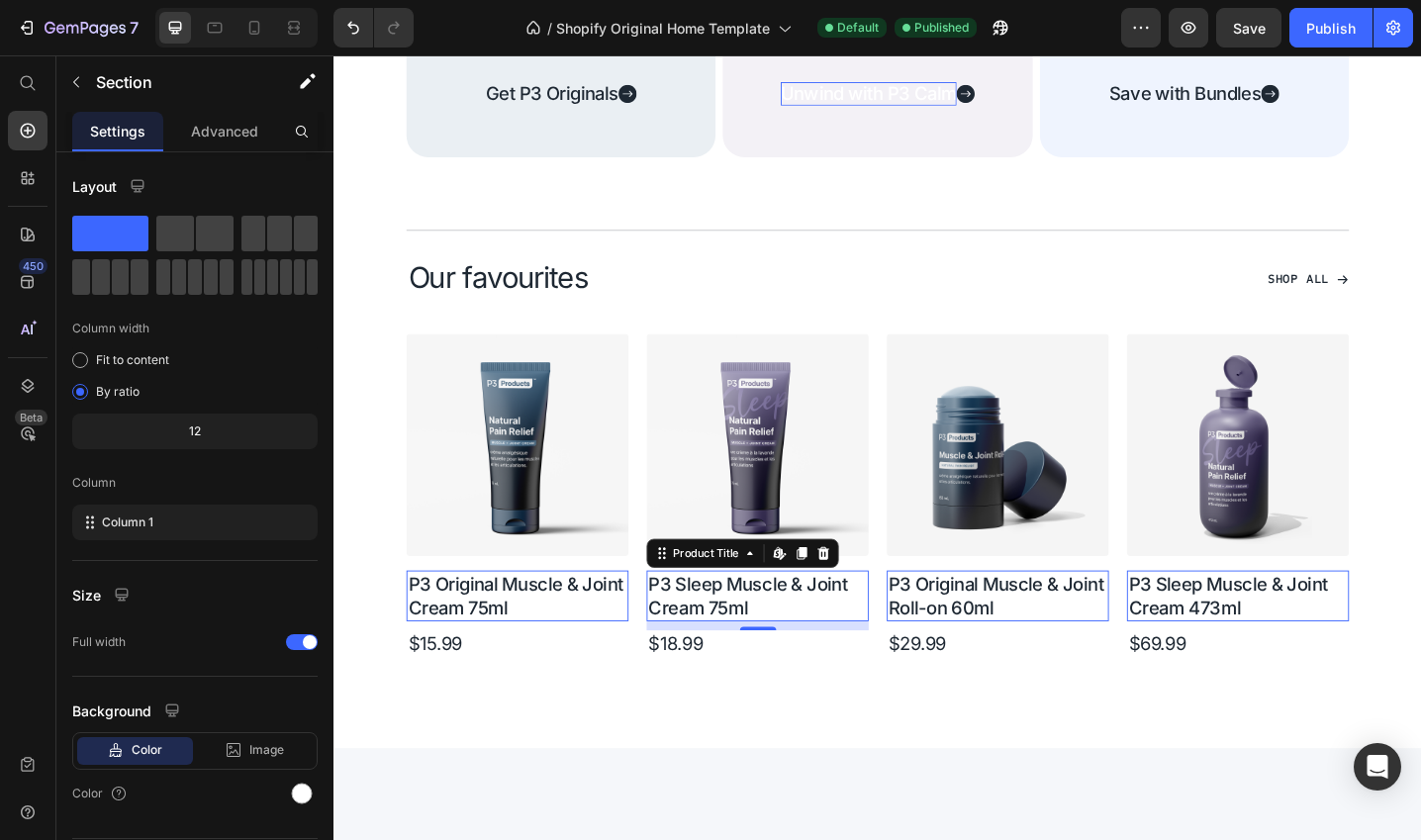 click on "P3 Sleep Muscle & Joint Cream 75ml" at bounding box center (796, 645) 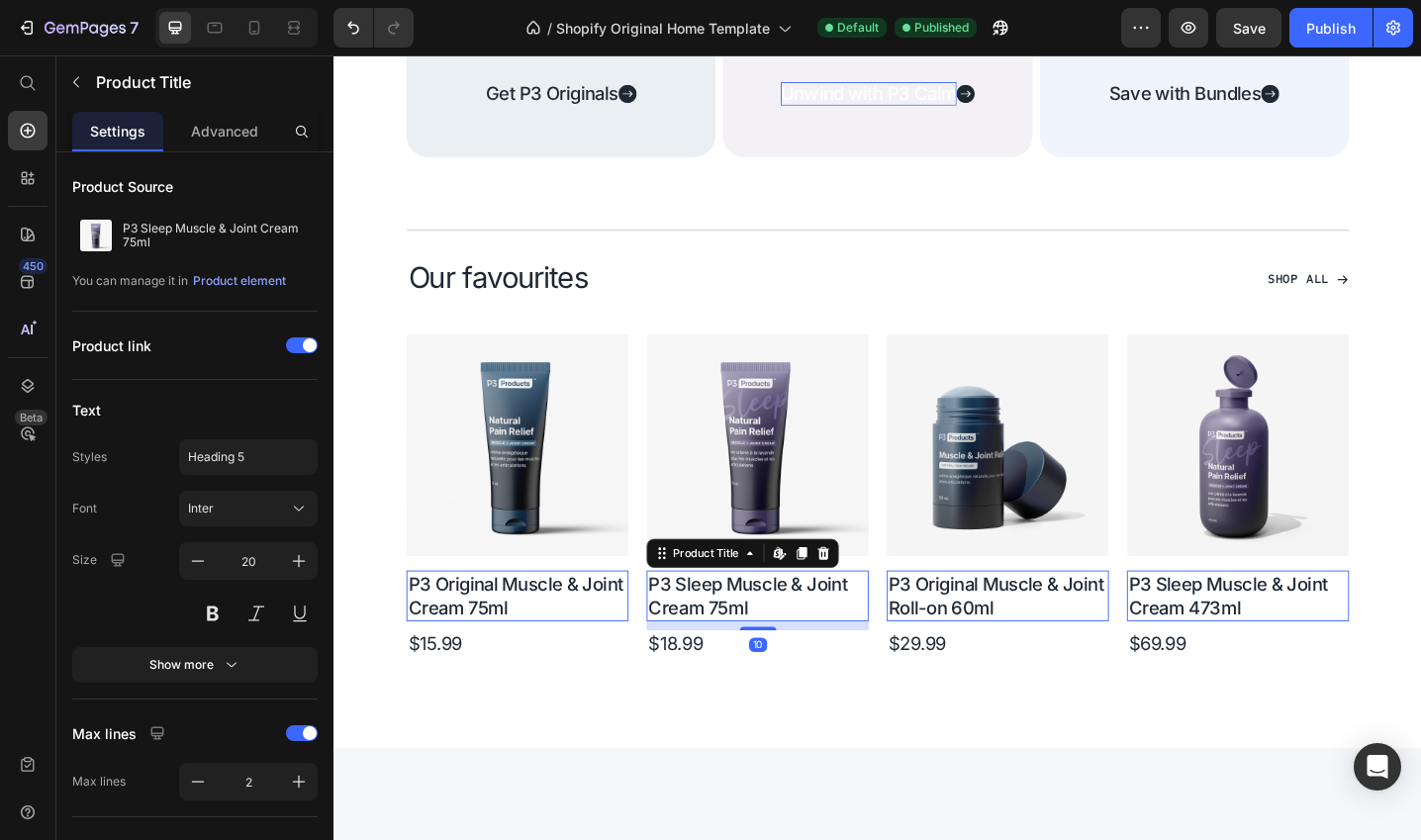 click on "P3 Sleep Muscle & Joint Cream 75ml" at bounding box center (796, 645) 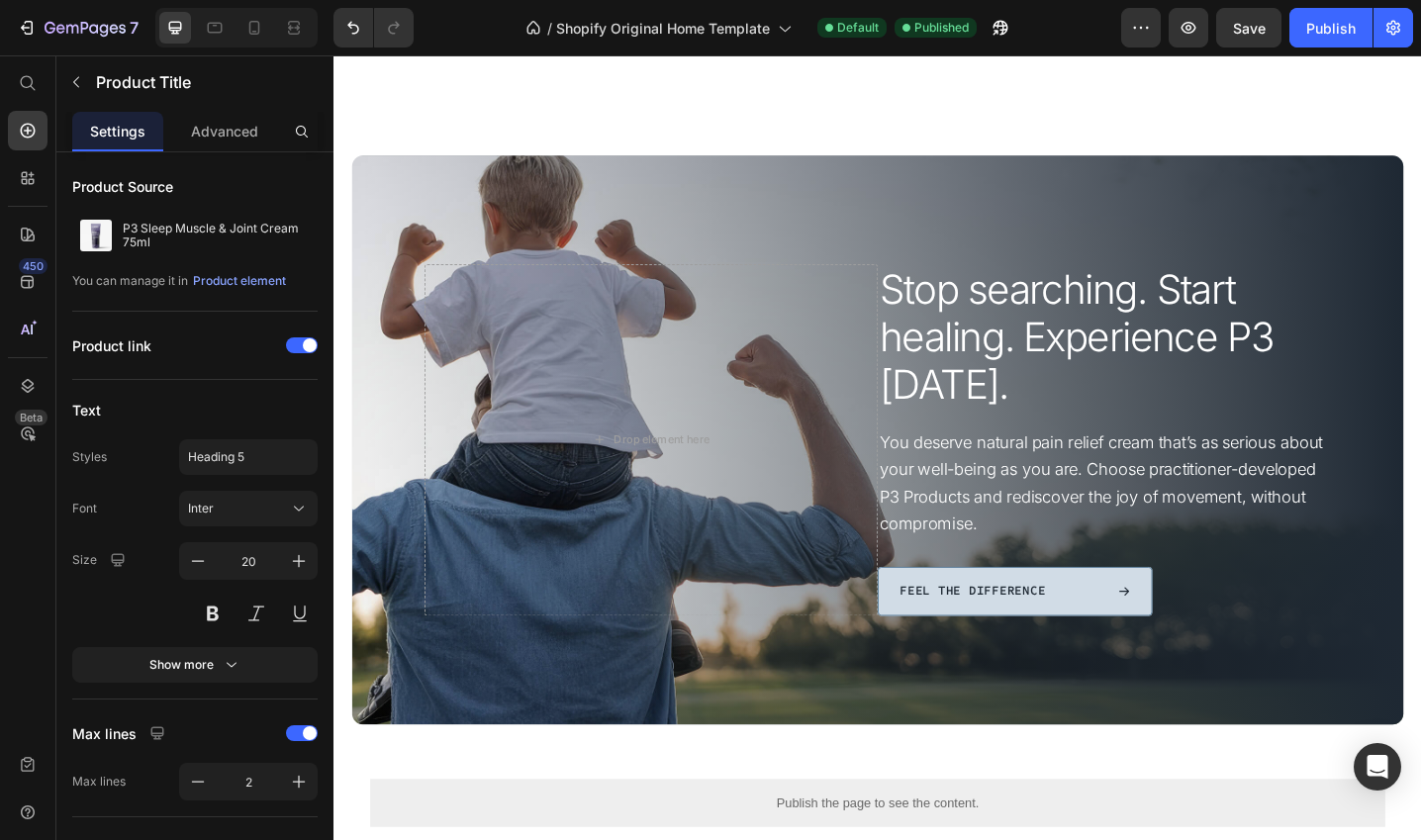 scroll, scrollTop: 7964, scrollLeft: 0, axis: vertical 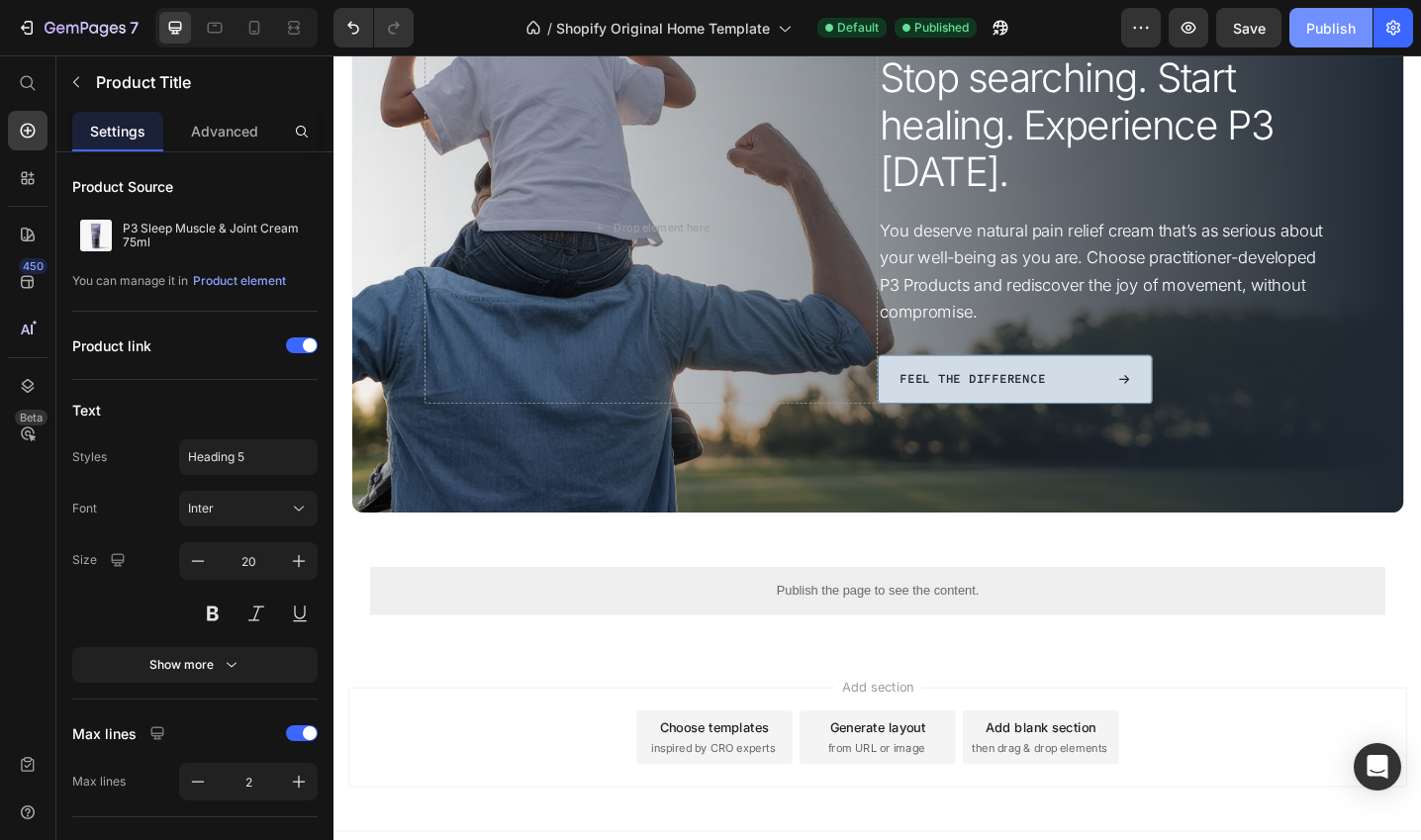 click on "Publish" at bounding box center (1331, 28) 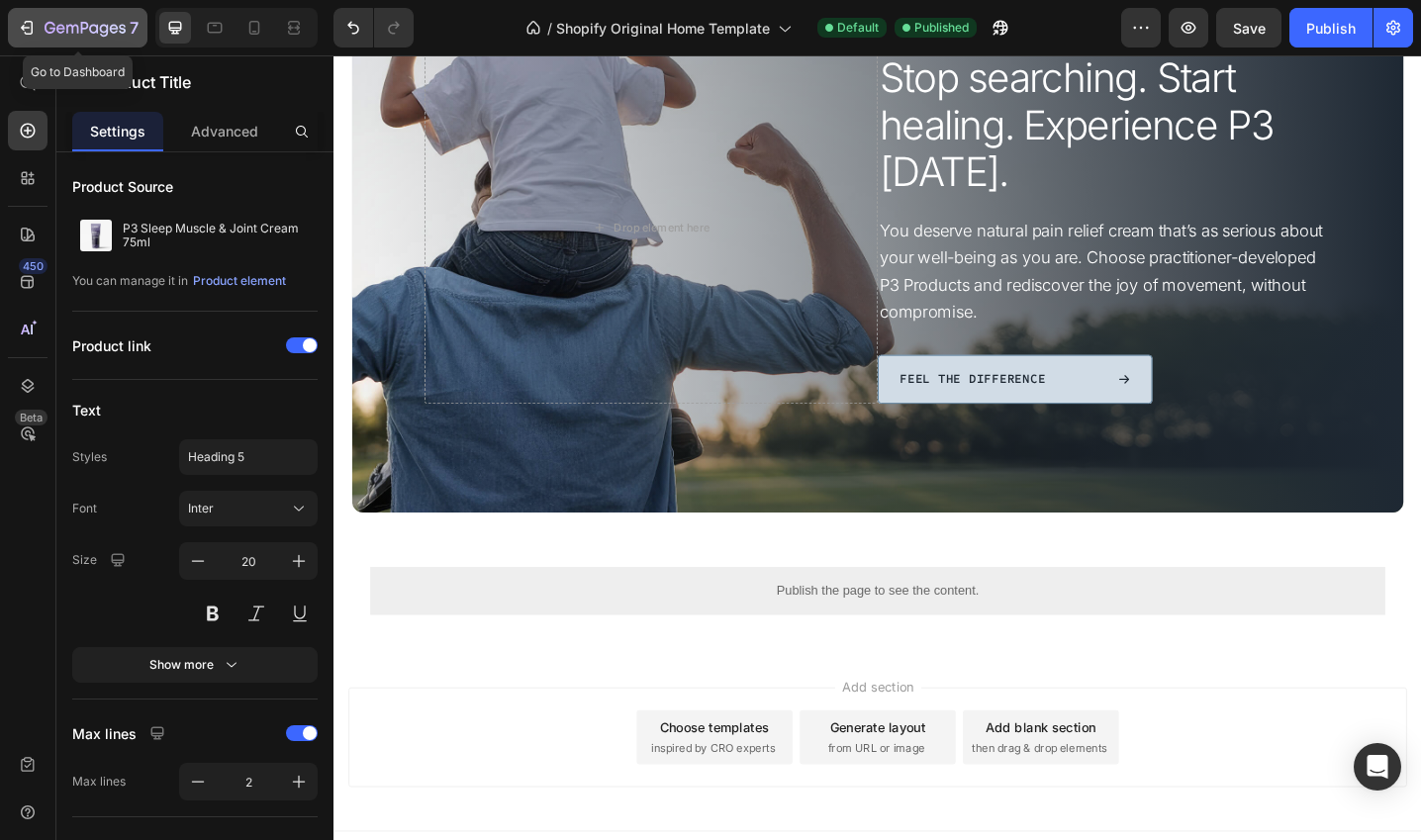 click 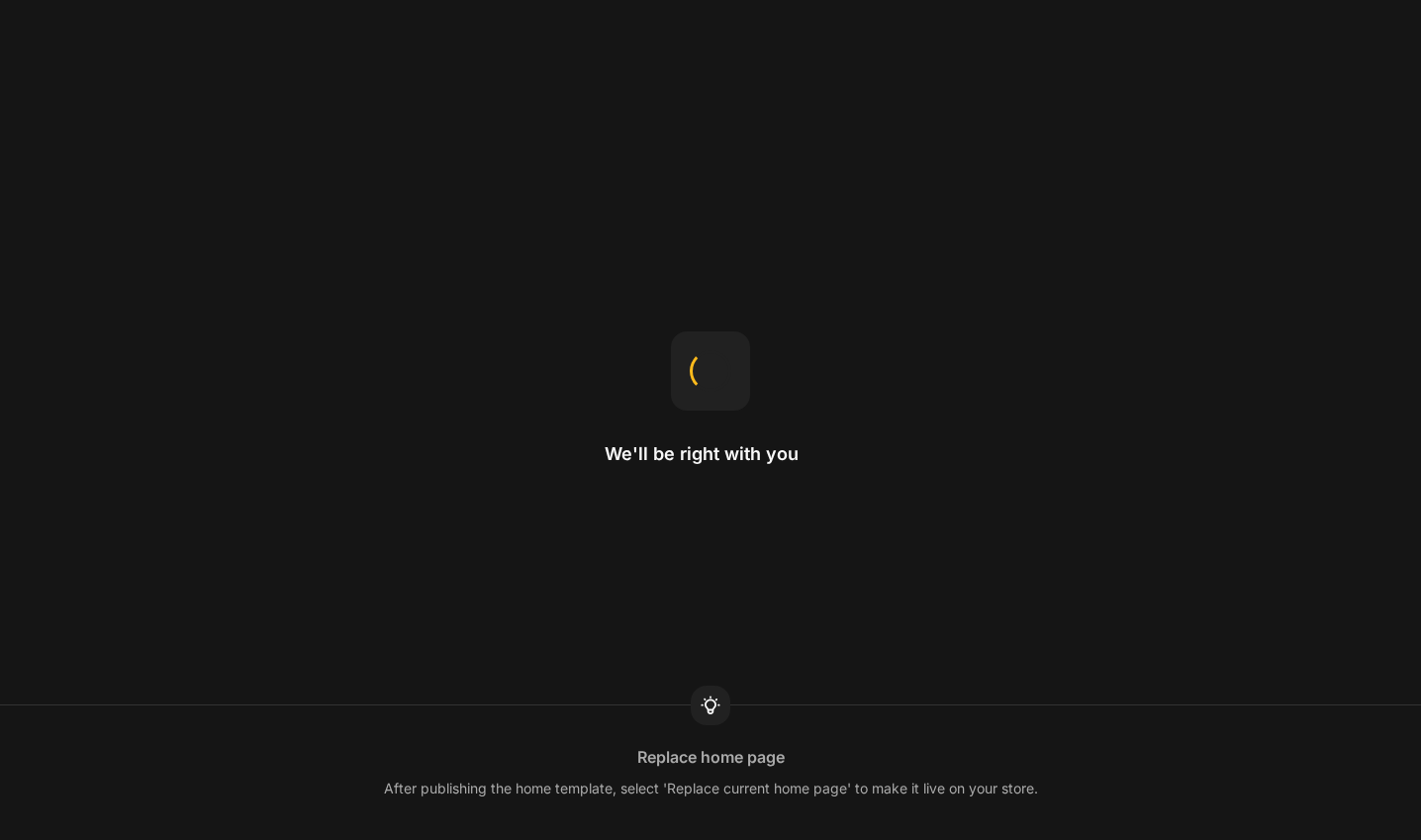 scroll, scrollTop: 0, scrollLeft: 0, axis: both 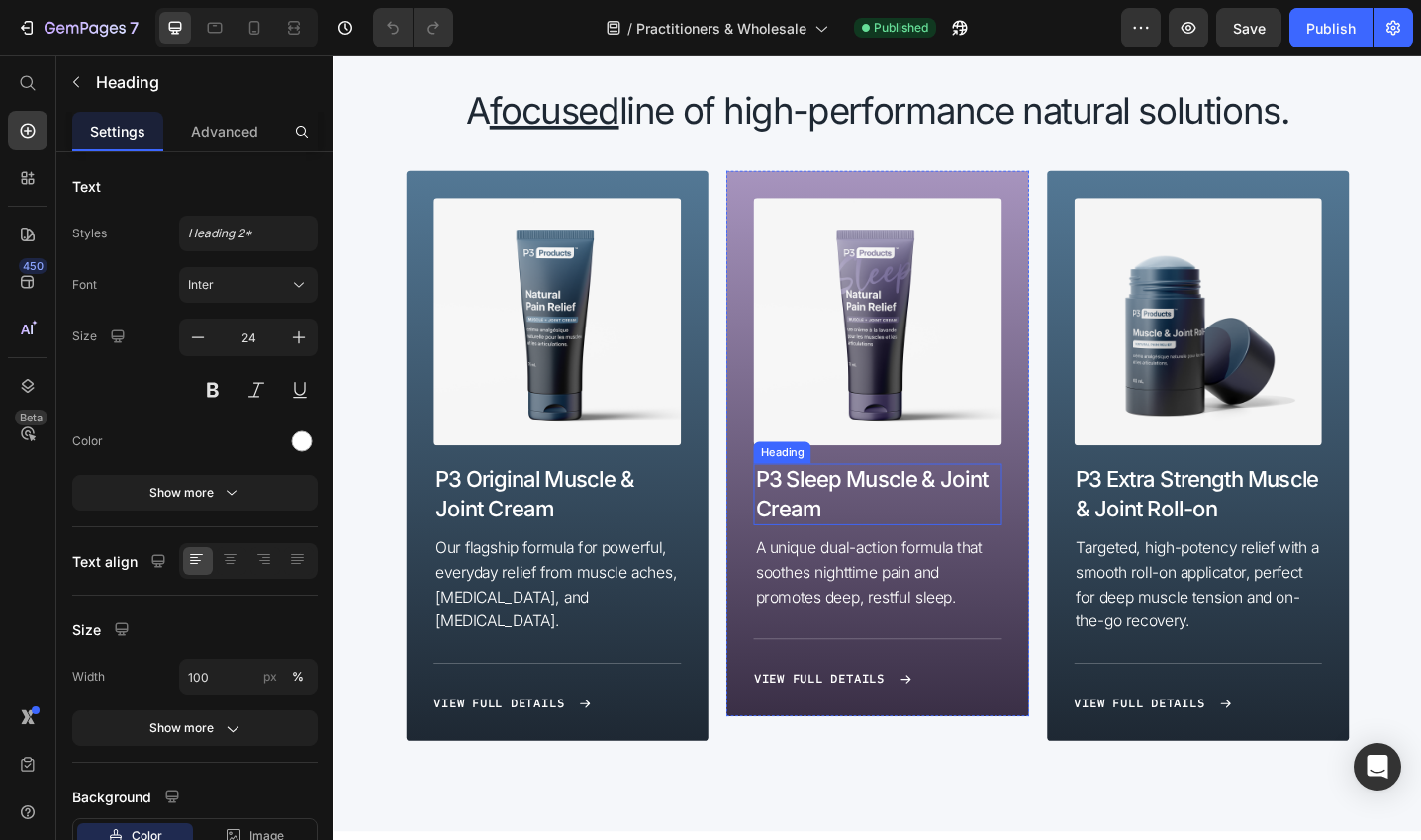 click on "P3 Sleep Muscle & Joint Cream" at bounding box center (926, 534) 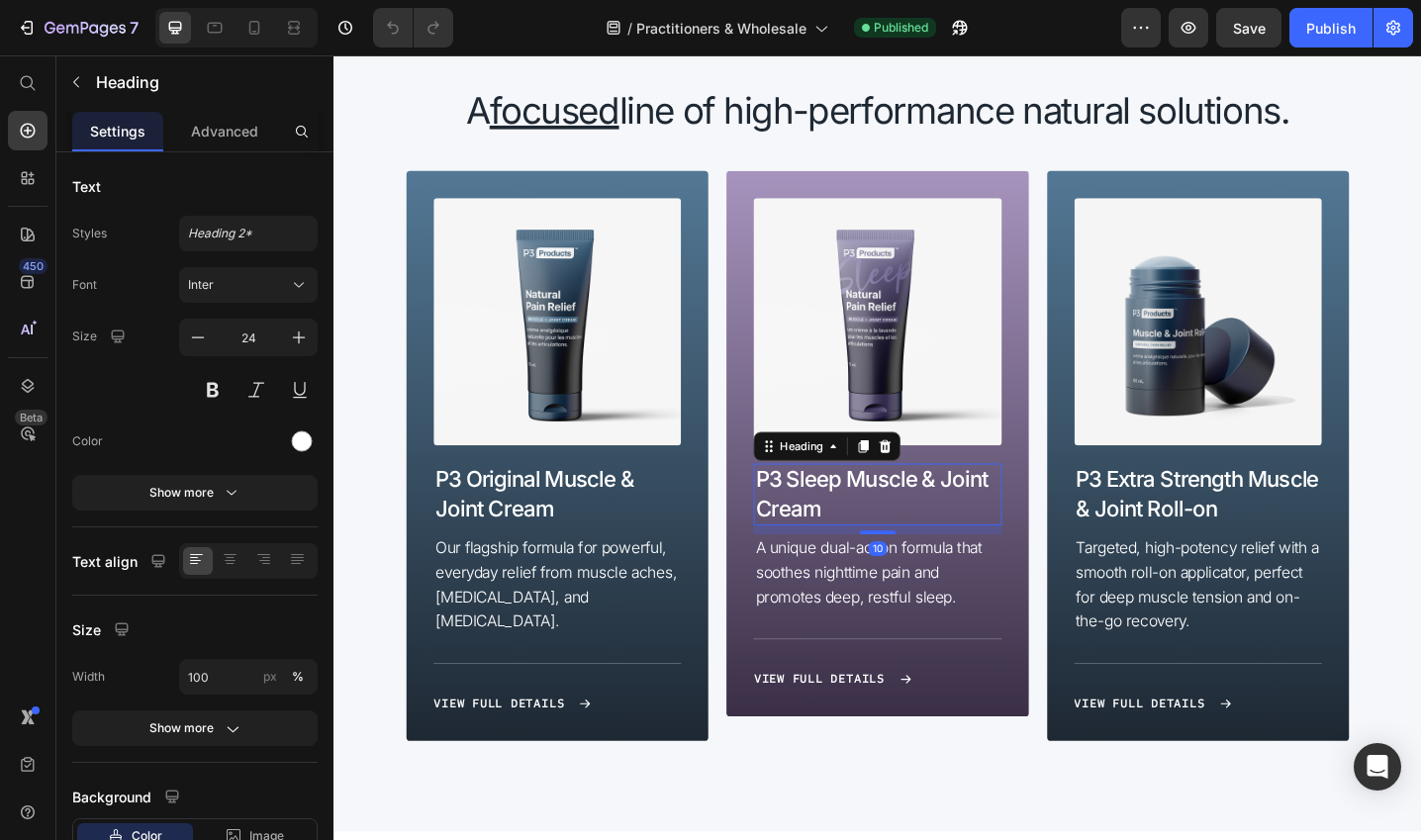 click on "P3 Sleep Muscle & Joint Cream" at bounding box center (926, 534) 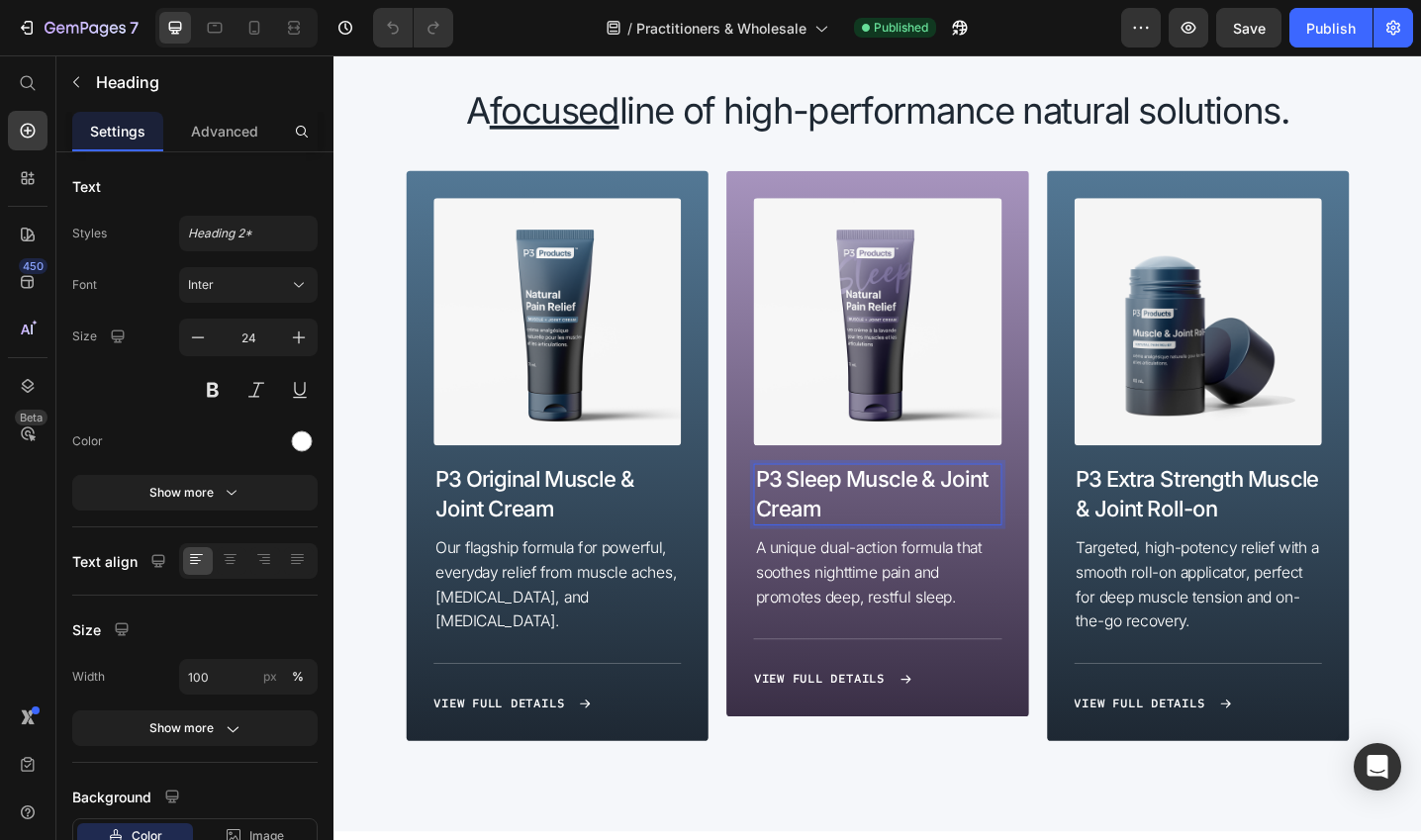 click on "P3 Sleep Muscle & Joint Cream" at bounding box center (926, 534) 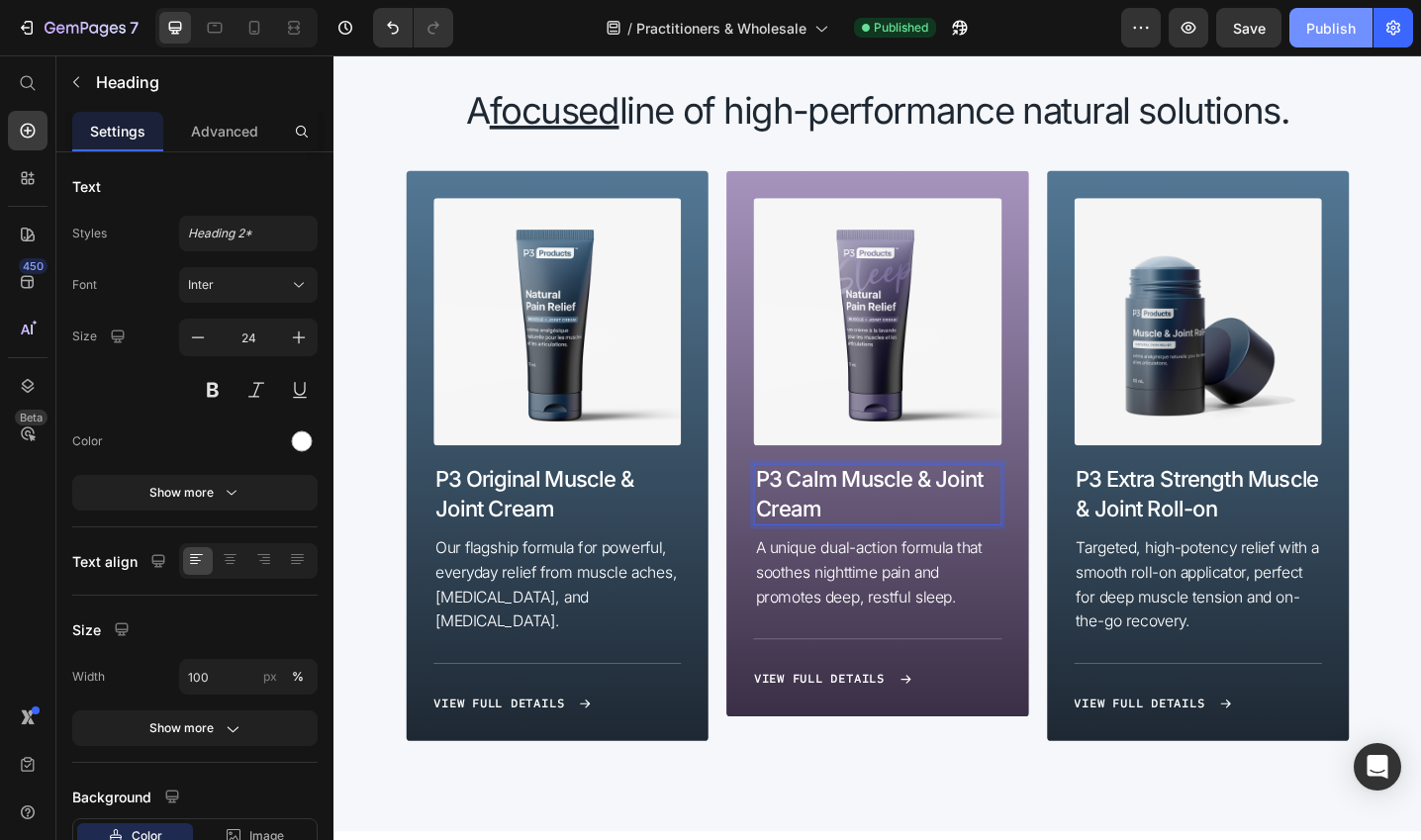 click on "Publish" at bounding box center [1331, 28] 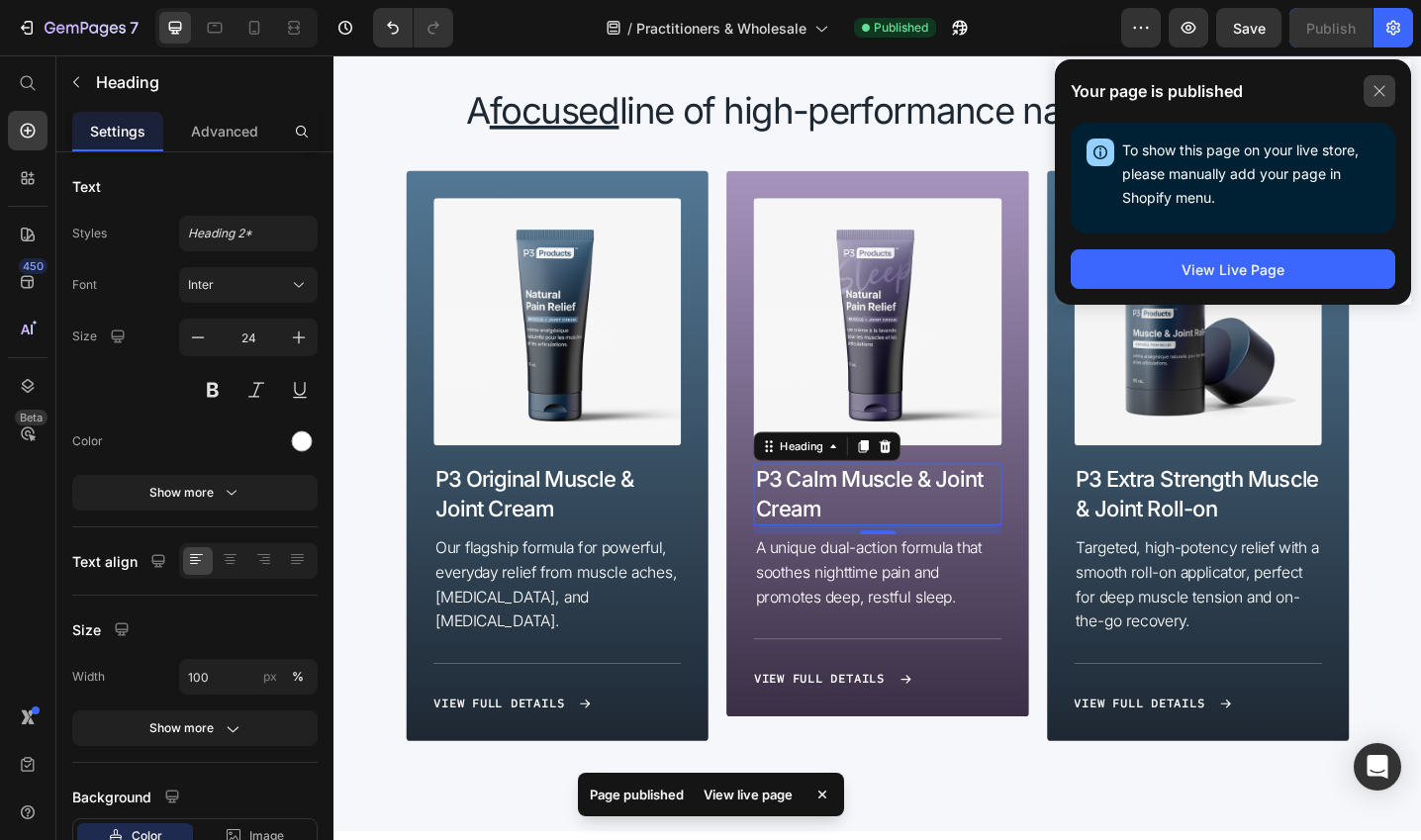 click 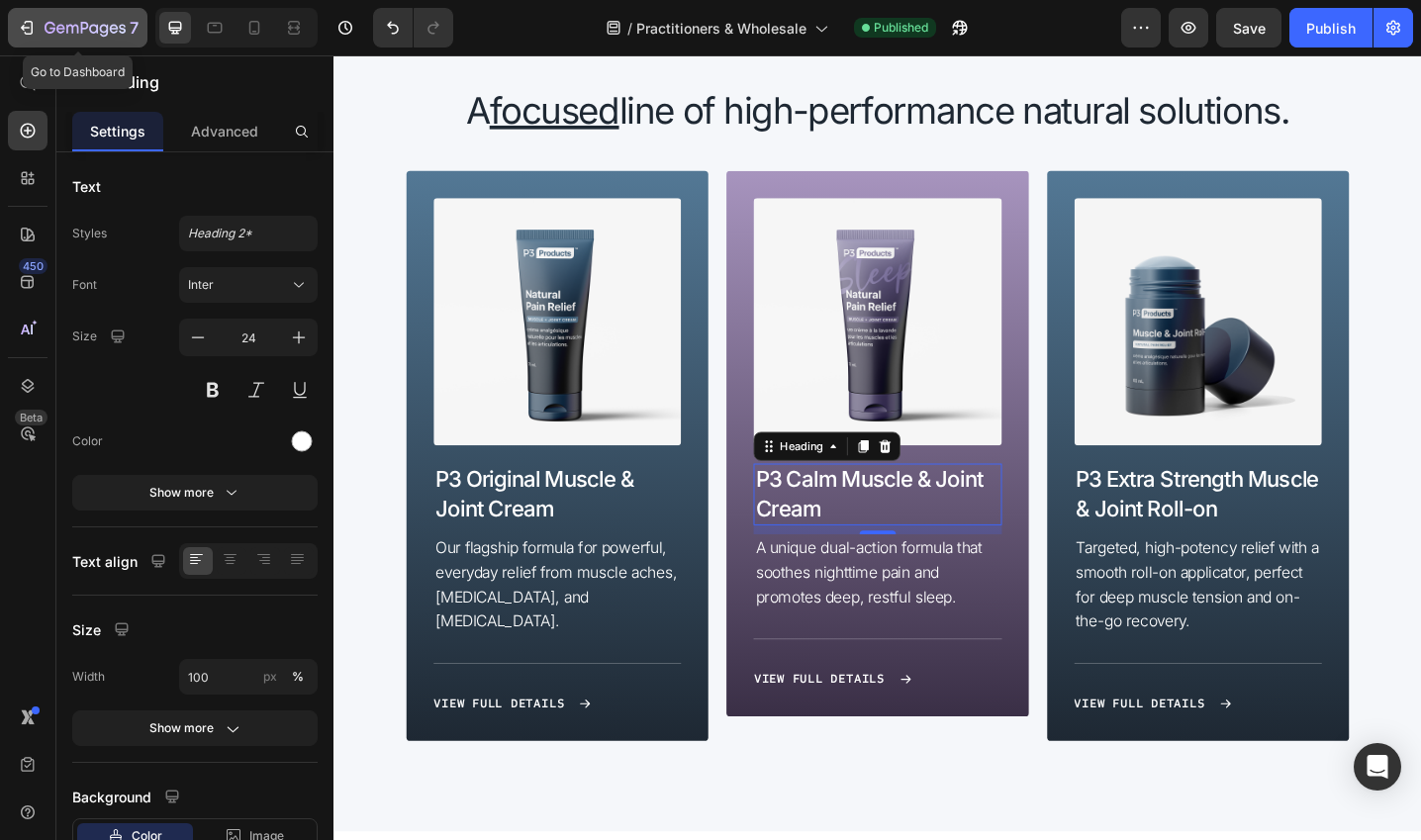 click 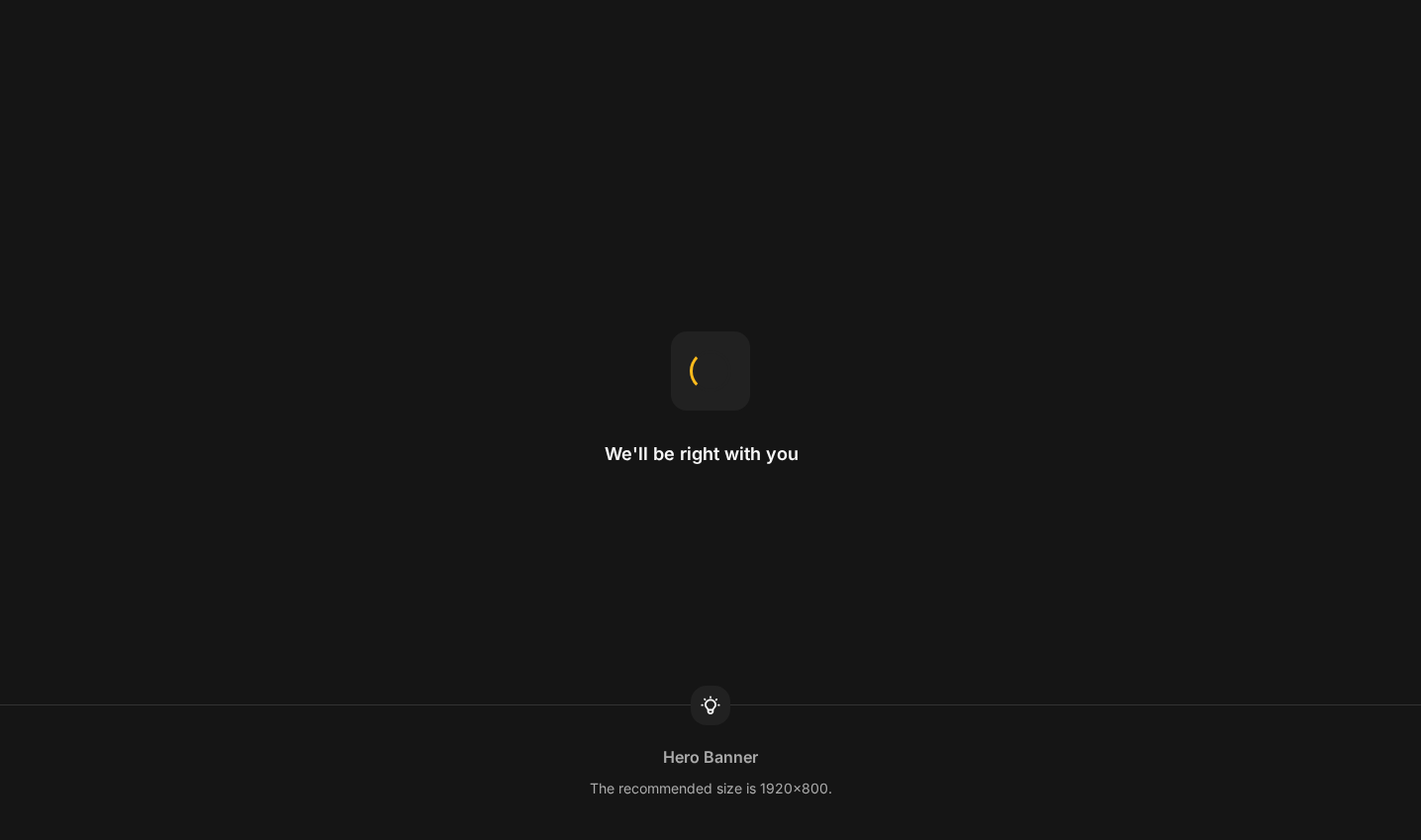 scroll, scrollTop: 0, scrollLeft: 0, axis: both 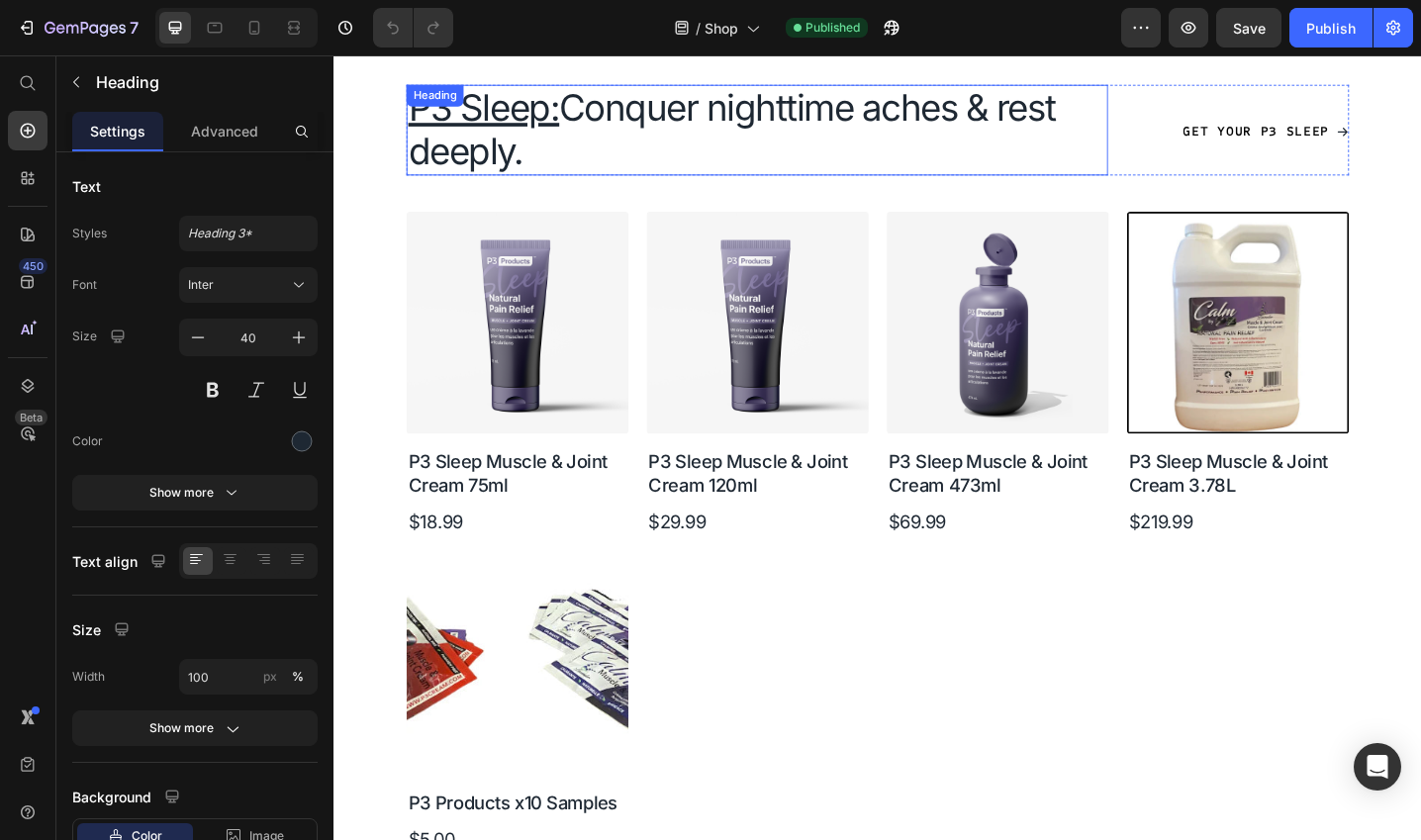 click on "P3 Sleep:  Conquer nighttime aches & rest deeply. Heading" at bounding box center [796, 137] 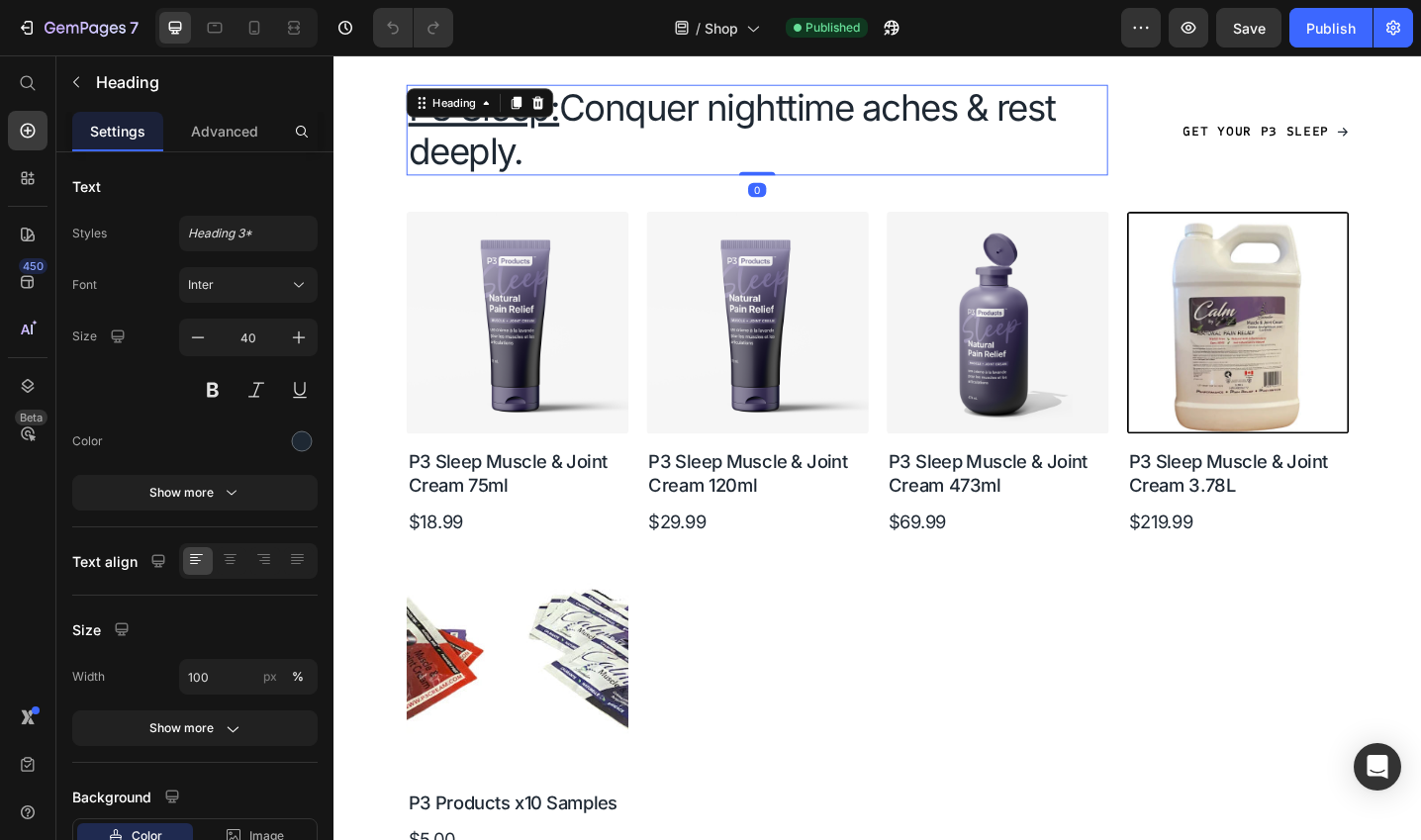 click on "P3 Sleep:  Conquer nighttime aches & rest deeply." at bounding box center (796, 137) 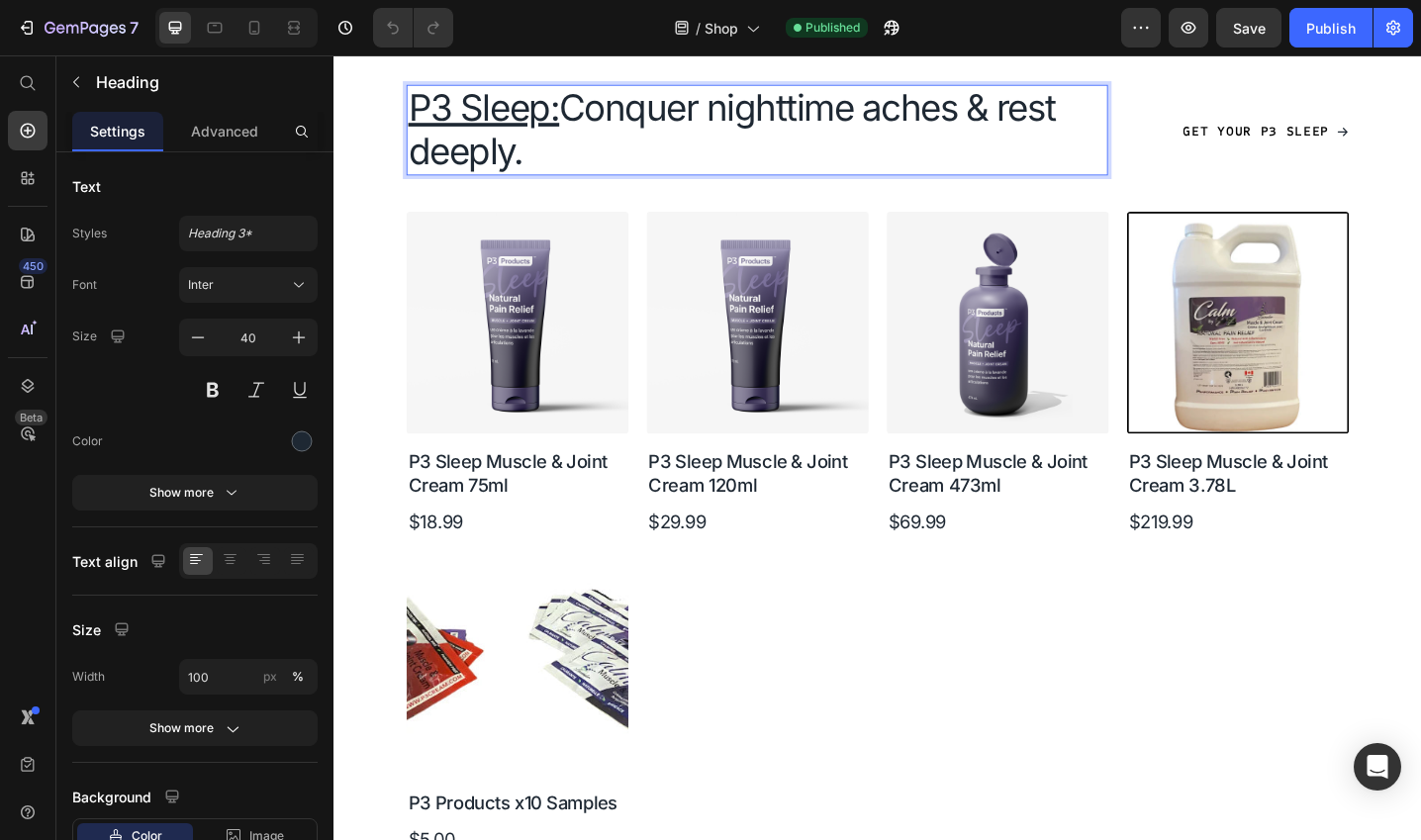 click on "P3 Sleep:" at bounding box center [497, 112] 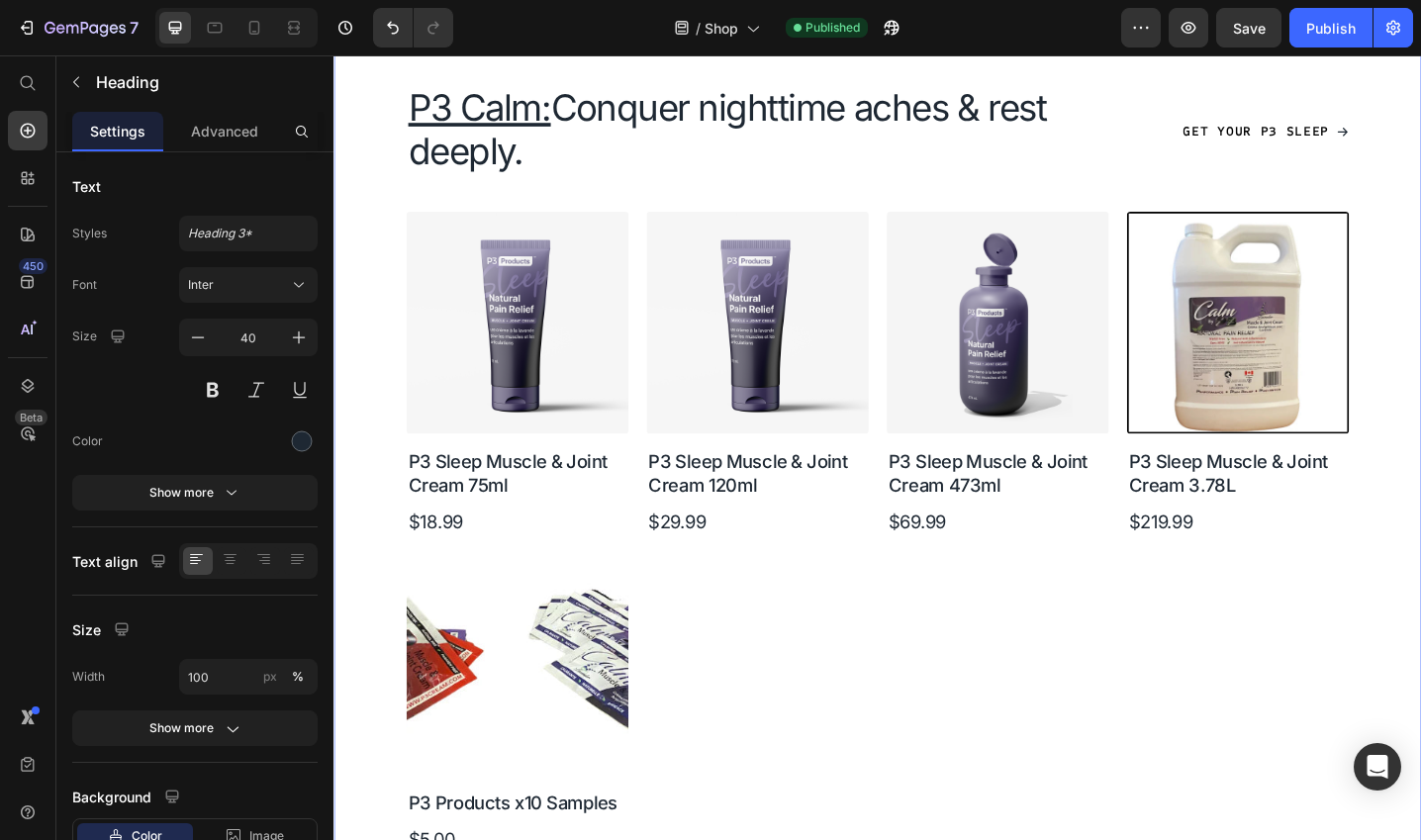 click on "Cut through the hype.  Get natural pain relief products that actually work. Heading You're here because you need effective, natural solutions. Period. At P3 Products, we deliver. Born from over 30 years of a therapist's hands-on experience, our flagship  P3 Original Pain Relief Cream  leads a lineup designed to get you moving and keep you moving. No fluff, no false promises – just real relief. Find your P3 solution below. Text Block Row                Title Line P3 Original Pain Relief:  The trusted powerhouse. Heading
Unleash P3 Original Button Row Product Images P3 Original Muscle & Joint Cream 75ml Product Title $15.99 Product Price Row Row Product Images P3 Original Muscle & Joint Cream 237ml Product Title $29.99 Product Price Row Row Product Images P3 Original Muscle & Joint Cream 473ml Product Title $49.99 Product Price Row Row Product Images P3 Original Muscle & Joint Cream 3.78L Product Title $219.99 Product Price Row Row Product Images P3 Original Muscle & Joint Roll-on 60ml $29.99" at bounding box center (927, 290) 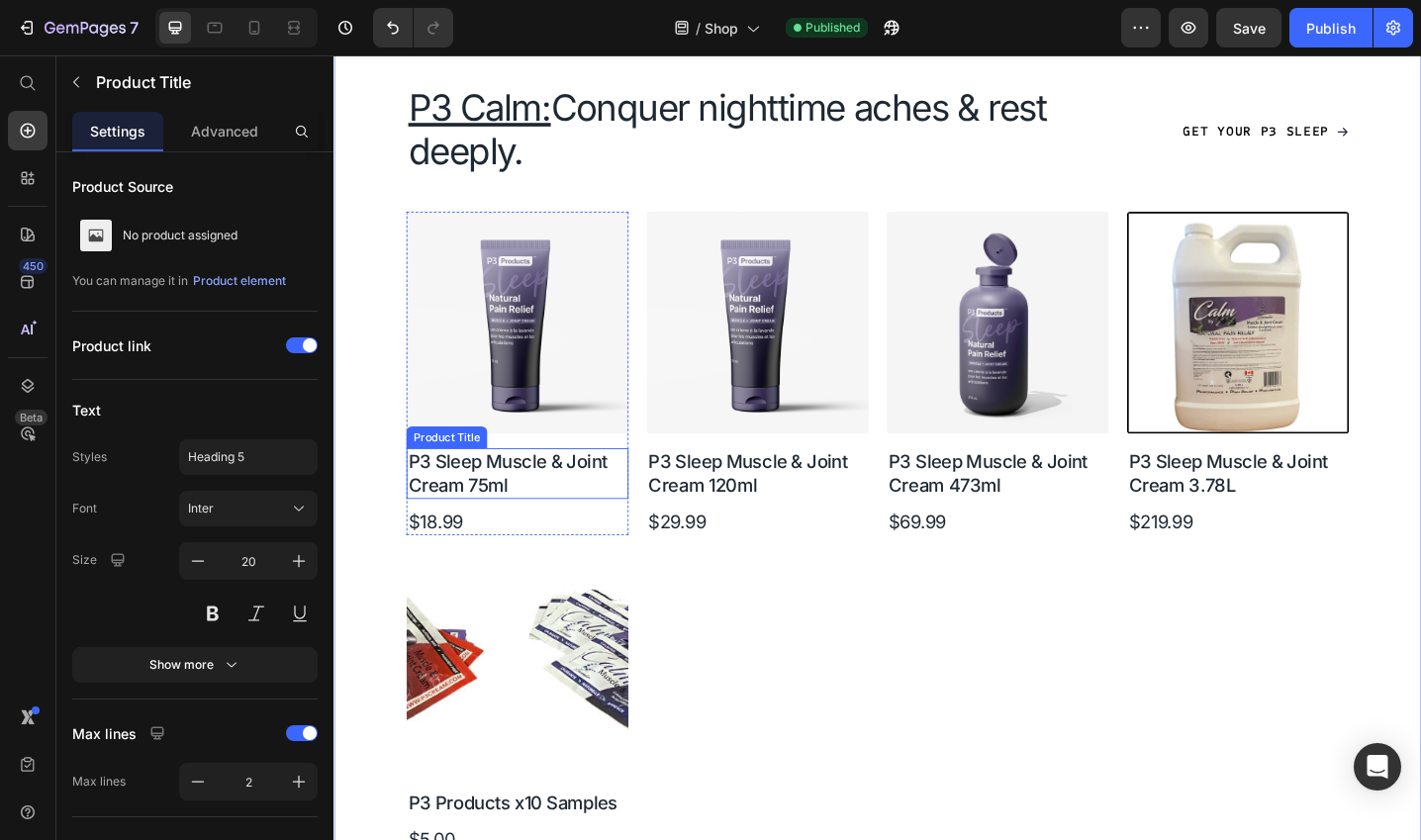 click on "P3 Sleep Muscle & Joint Cream 75ml" at bounding box center (533, 512) 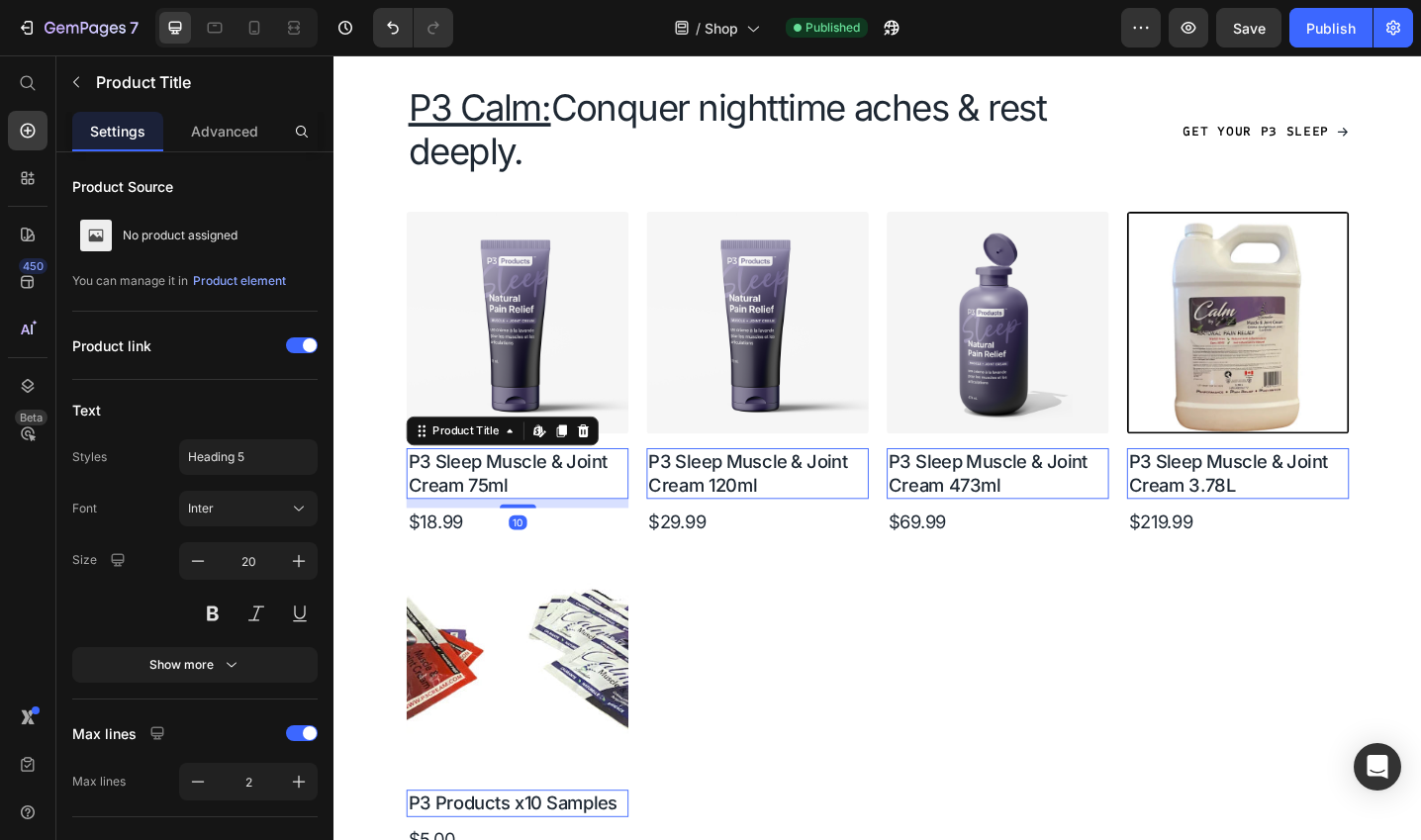 click on "P3 Sleep Muscle & Joint Cream 75ml" at bounding box center [533, 512] 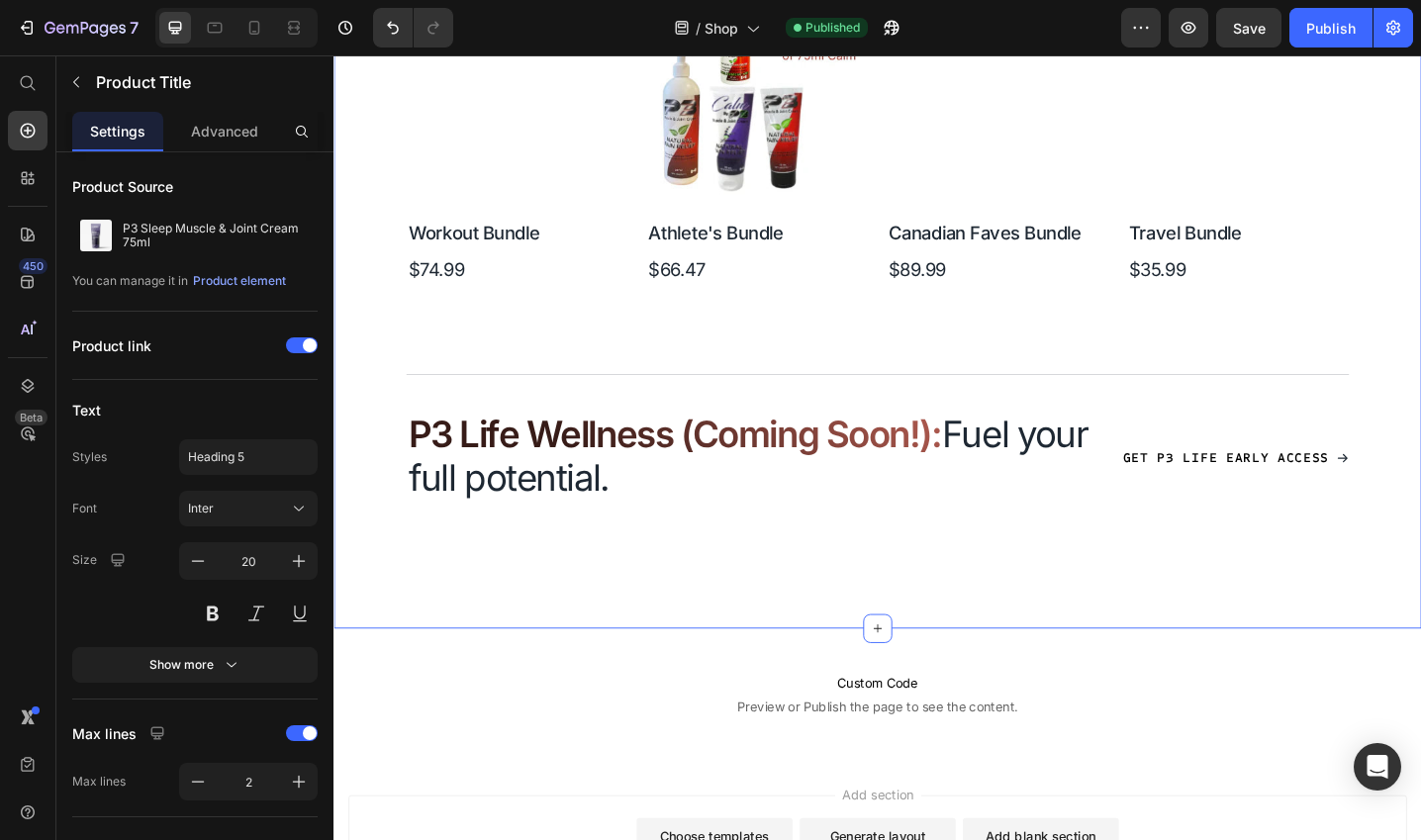 scroll, scrollTop: 3178, scrollLeft: 0, axis: vertical 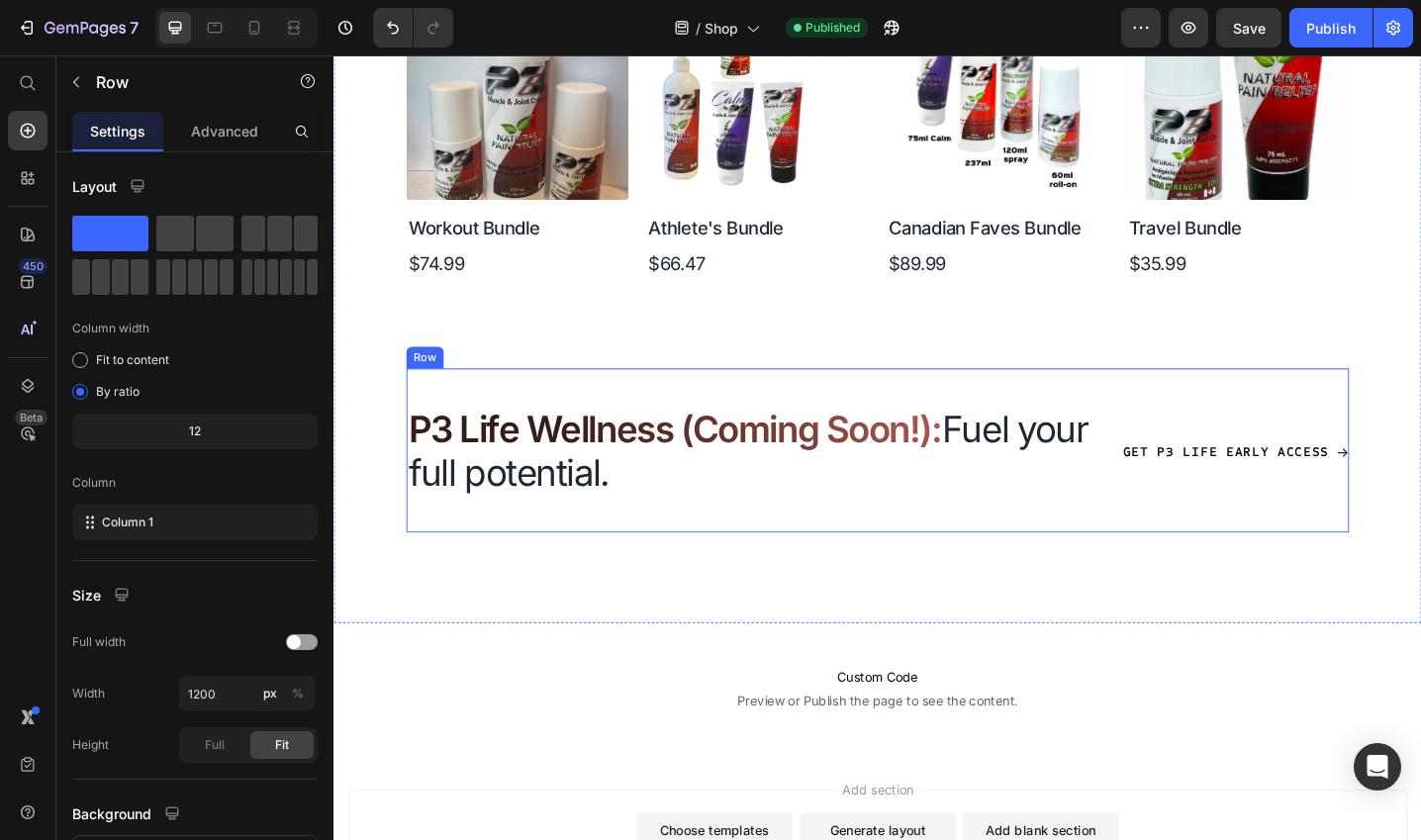 click on "Title Line P3 Life Wellness (Coming Soon!):  Fuel your full potential. Heading
Get P3 Life Early Access Button Row" at bounding box center (927, 486) 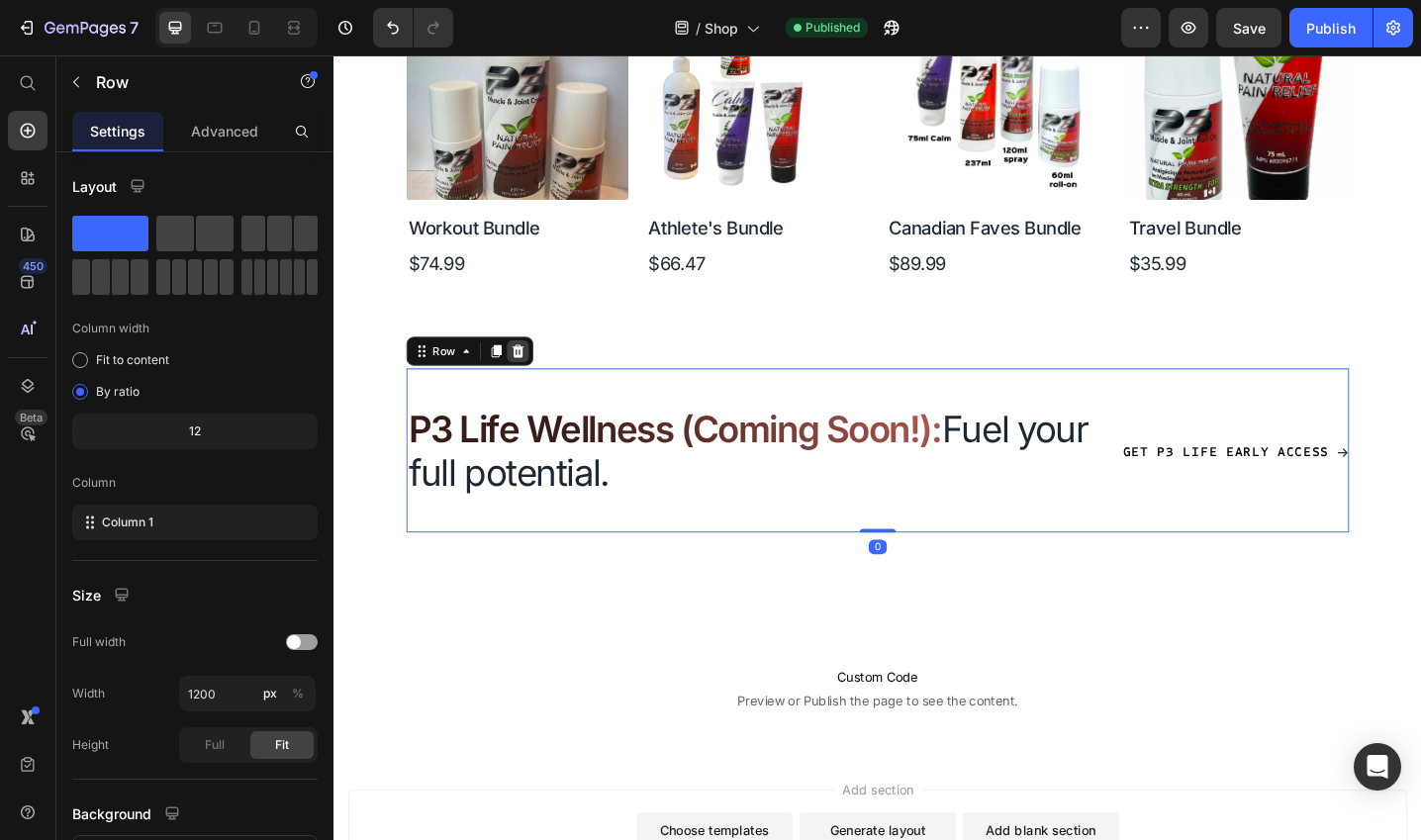 click 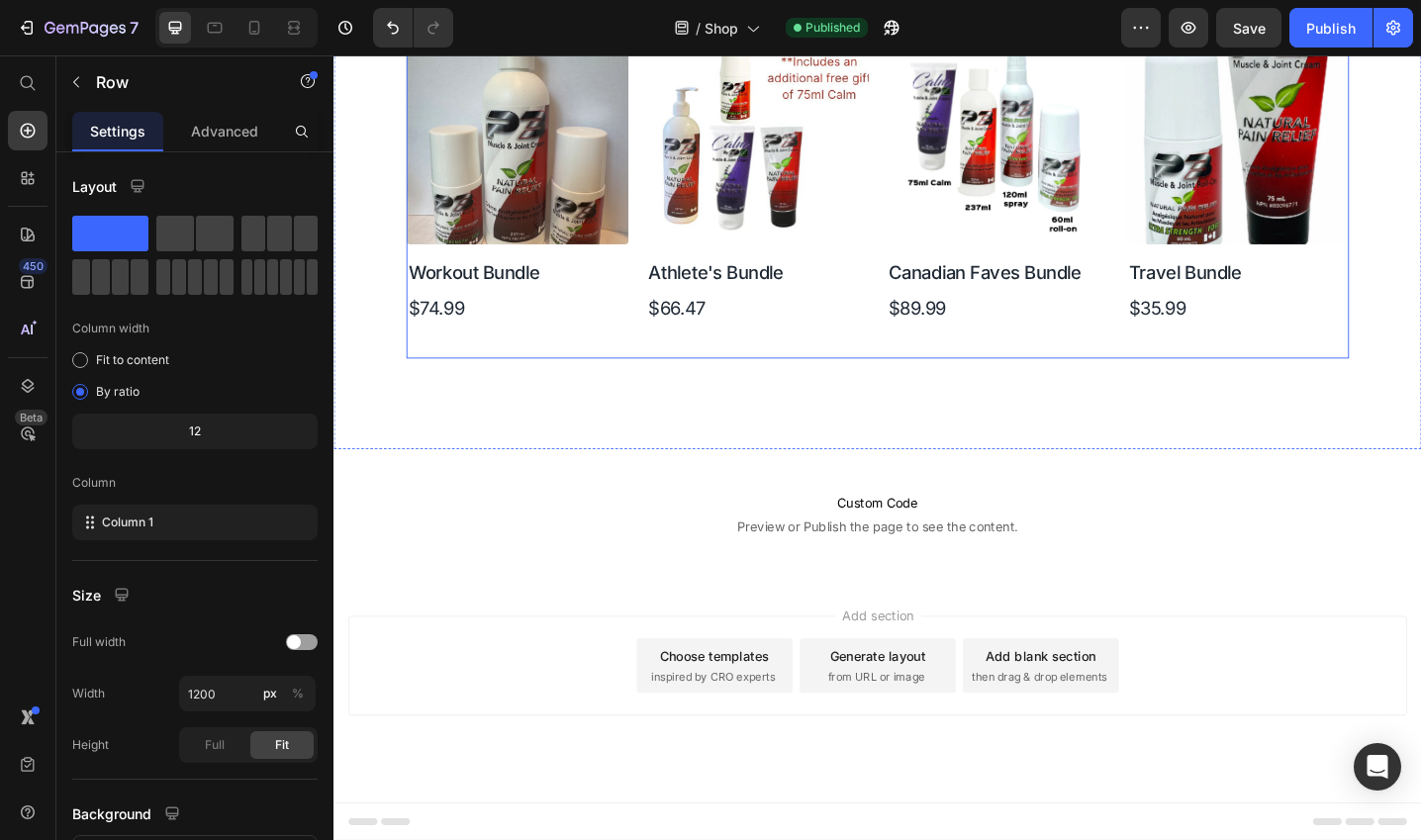 scroll, scrollTop: 3129, scrollLeft: 0, axis: vertical 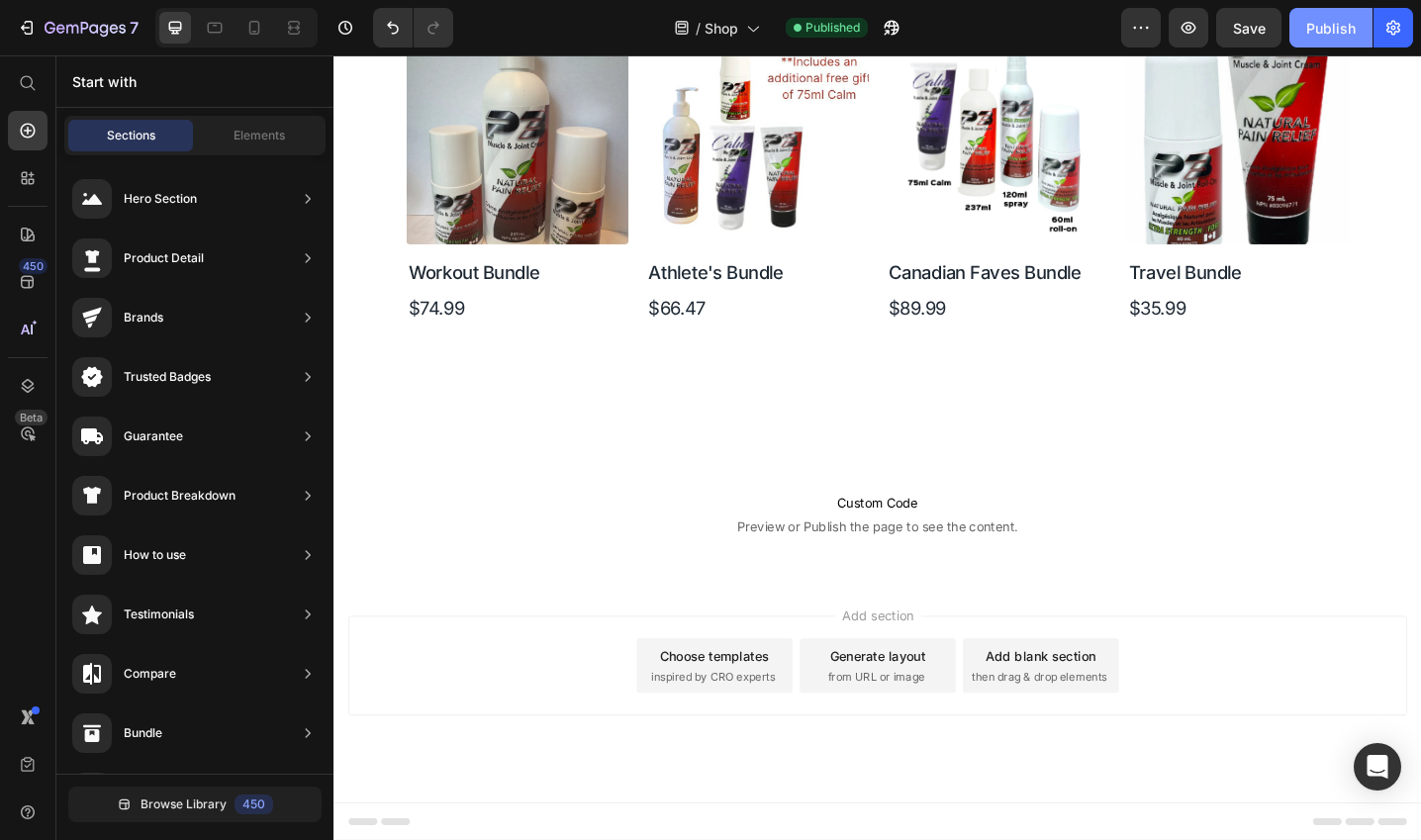 click on "Publish" at bounding box center (1331, 28) 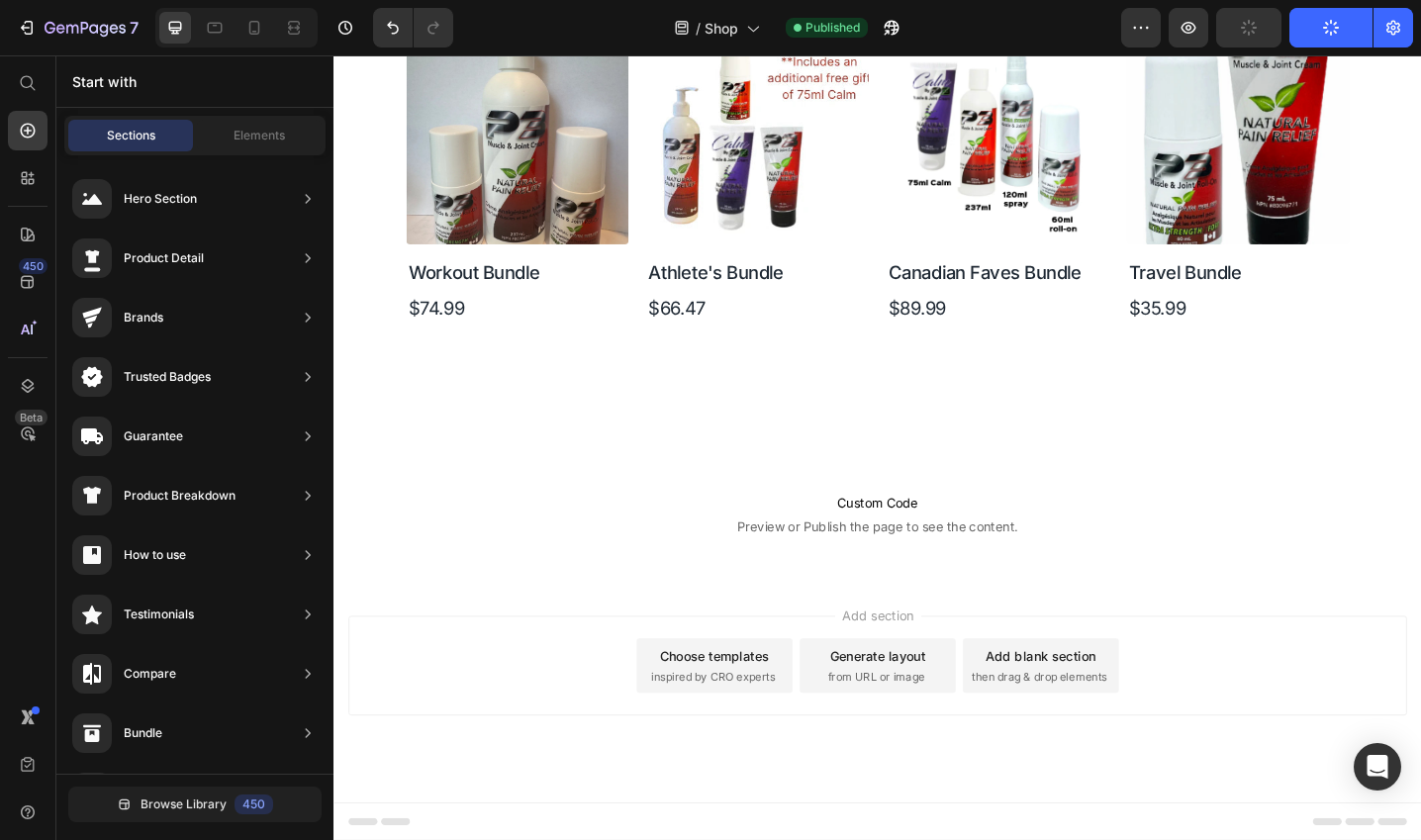 click 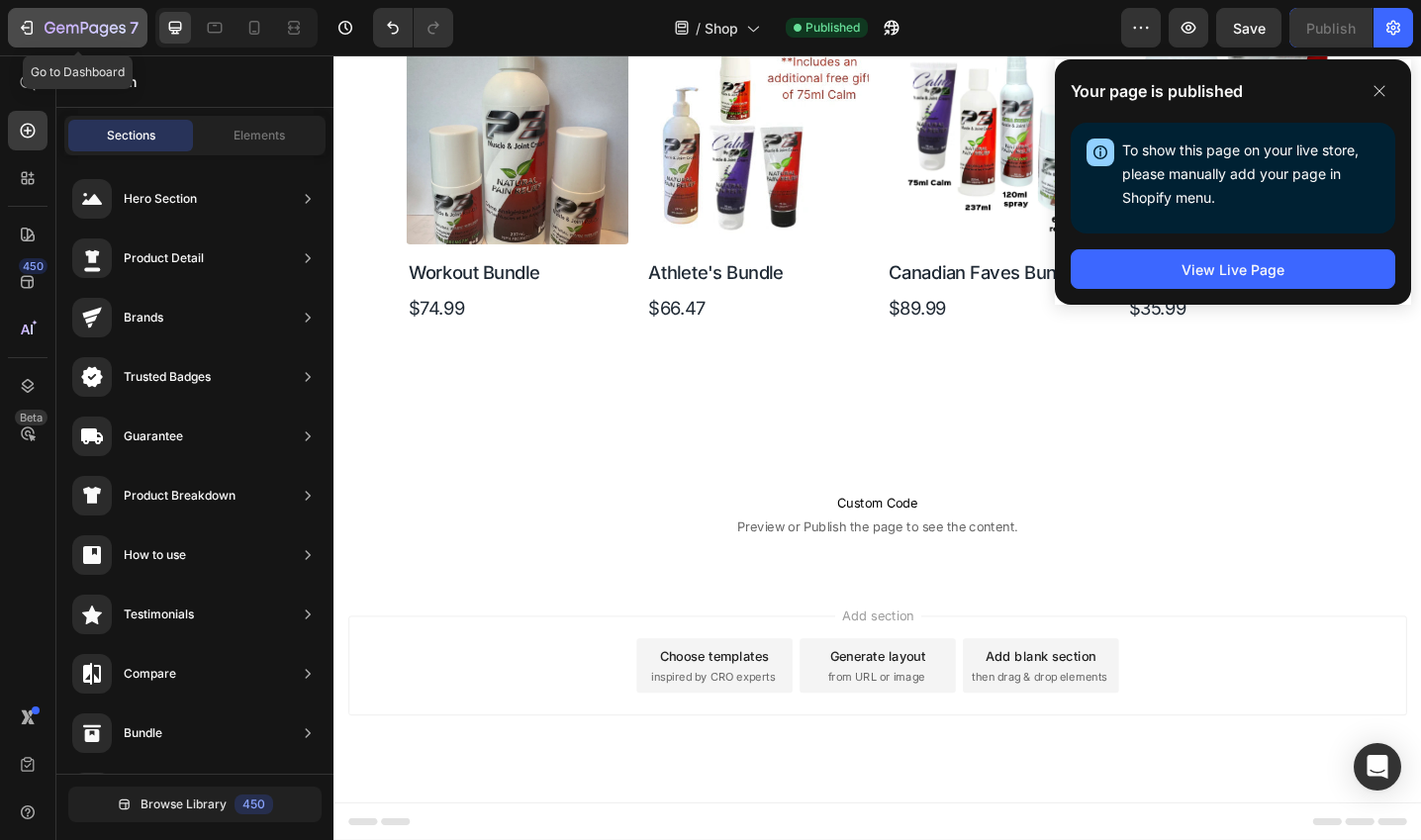 click on "7" at bounding box center (77, 28) 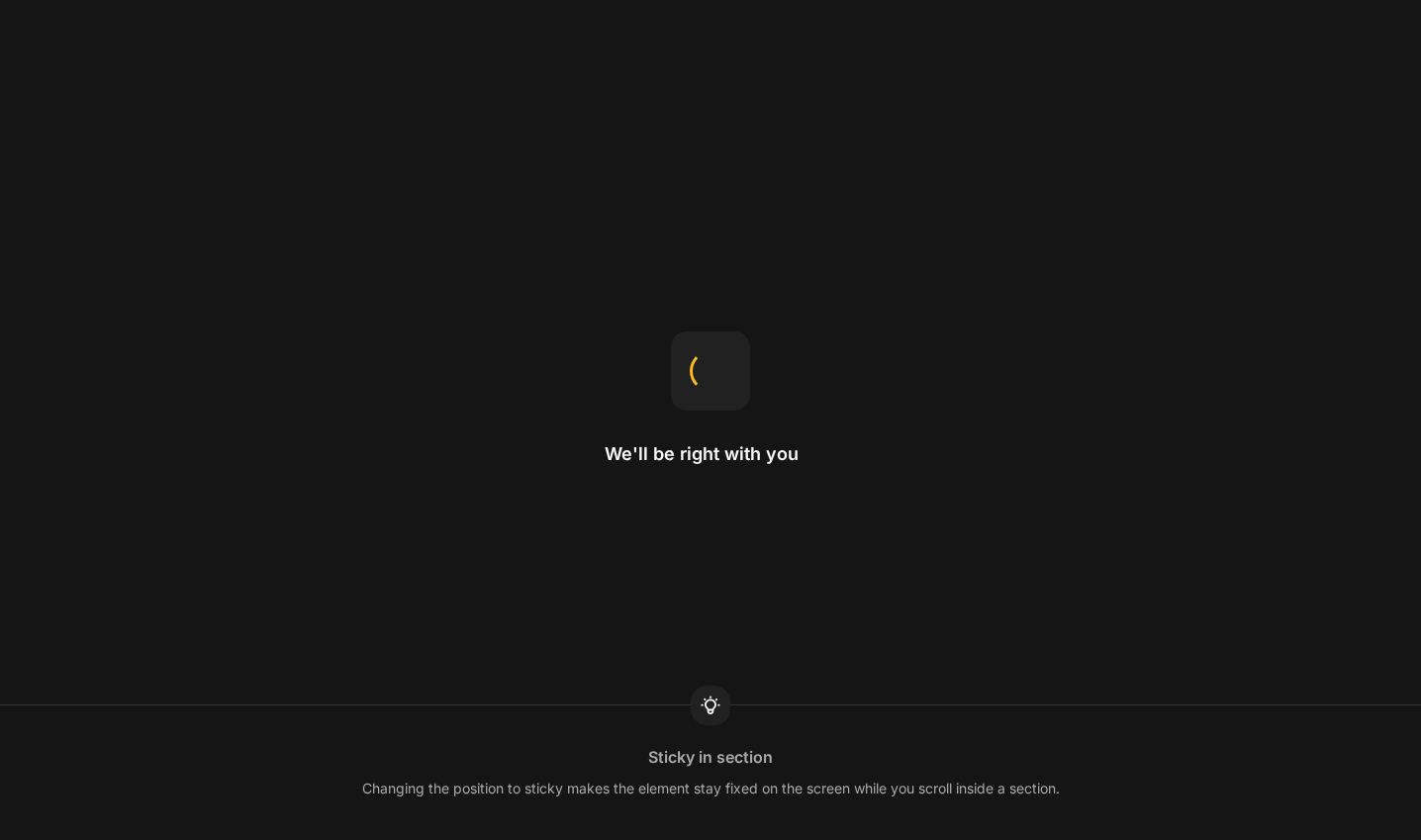 scroll, scrollTop: 0, scrollLeft: 0, axis: both 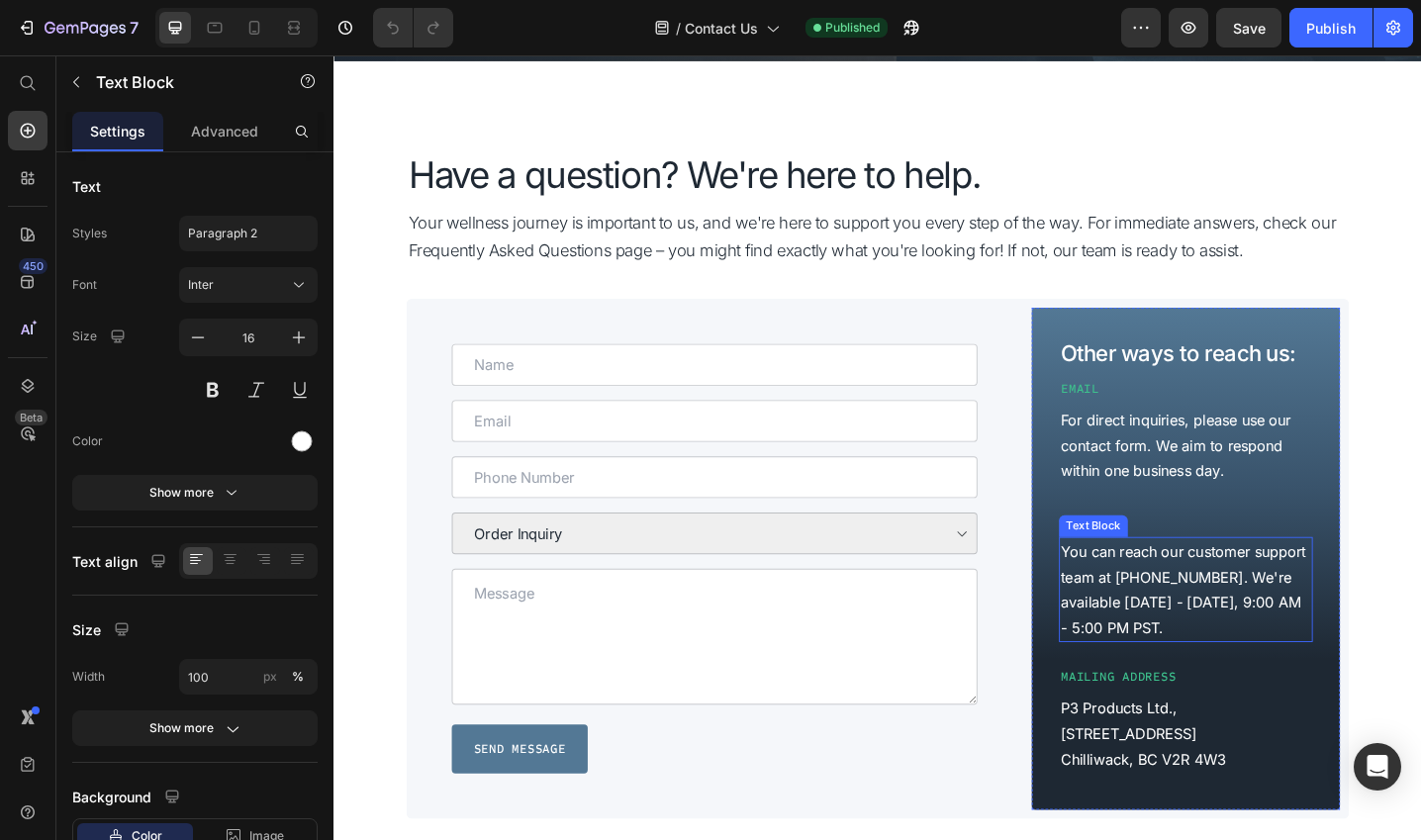 click on "You can reach our customer support team at [PHONE_NUMBER]. We're available [DATE] - [DATE], 9:00 AM - 5:00 PM PST." at bounding box center [1264, 638] 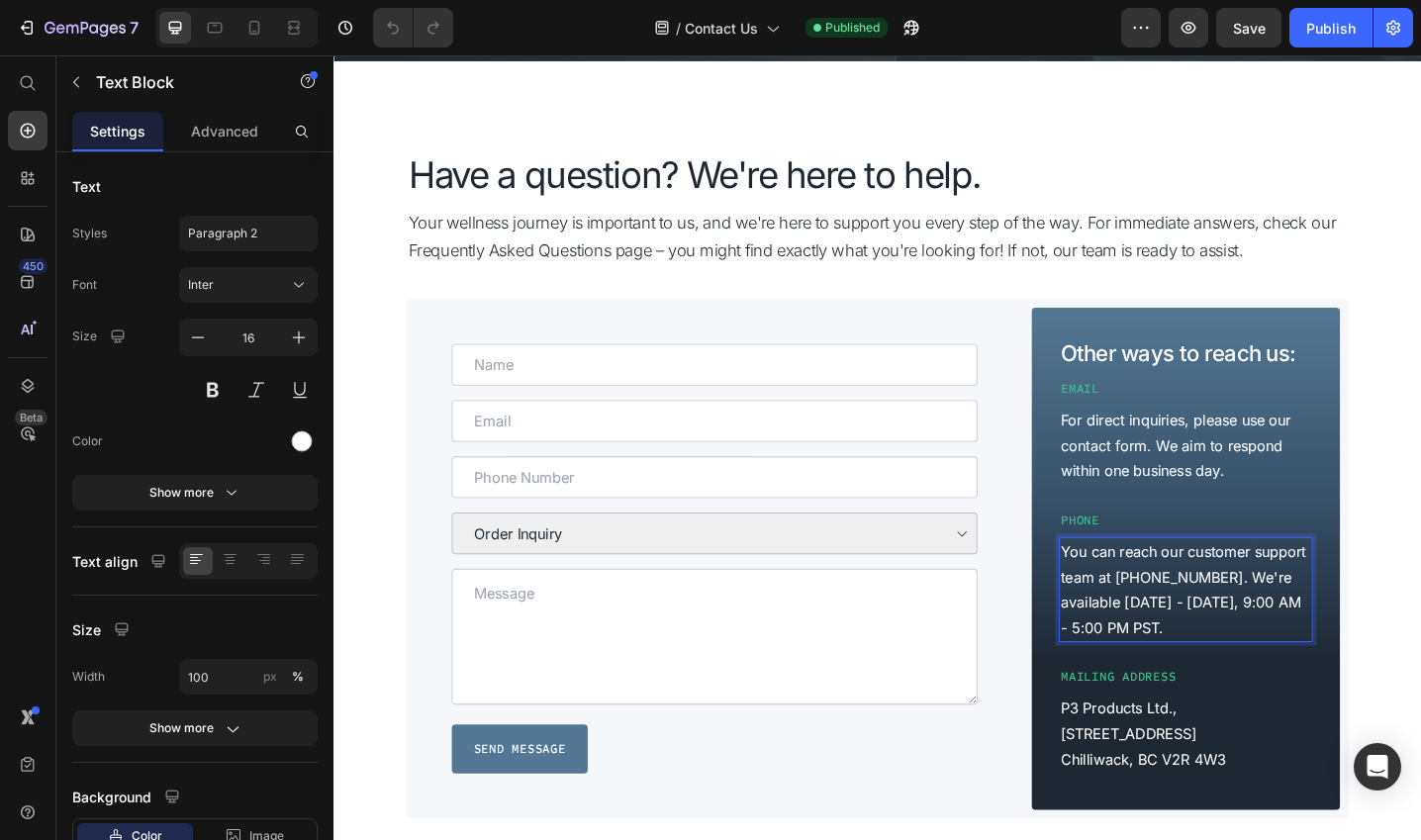 click on "You can reach our customer support team at [PHONE_NUMBER]. We're available [DATE] - [DATE], 9:00 AM - 5:00 PM PST." at bounding box center (1264, 638) 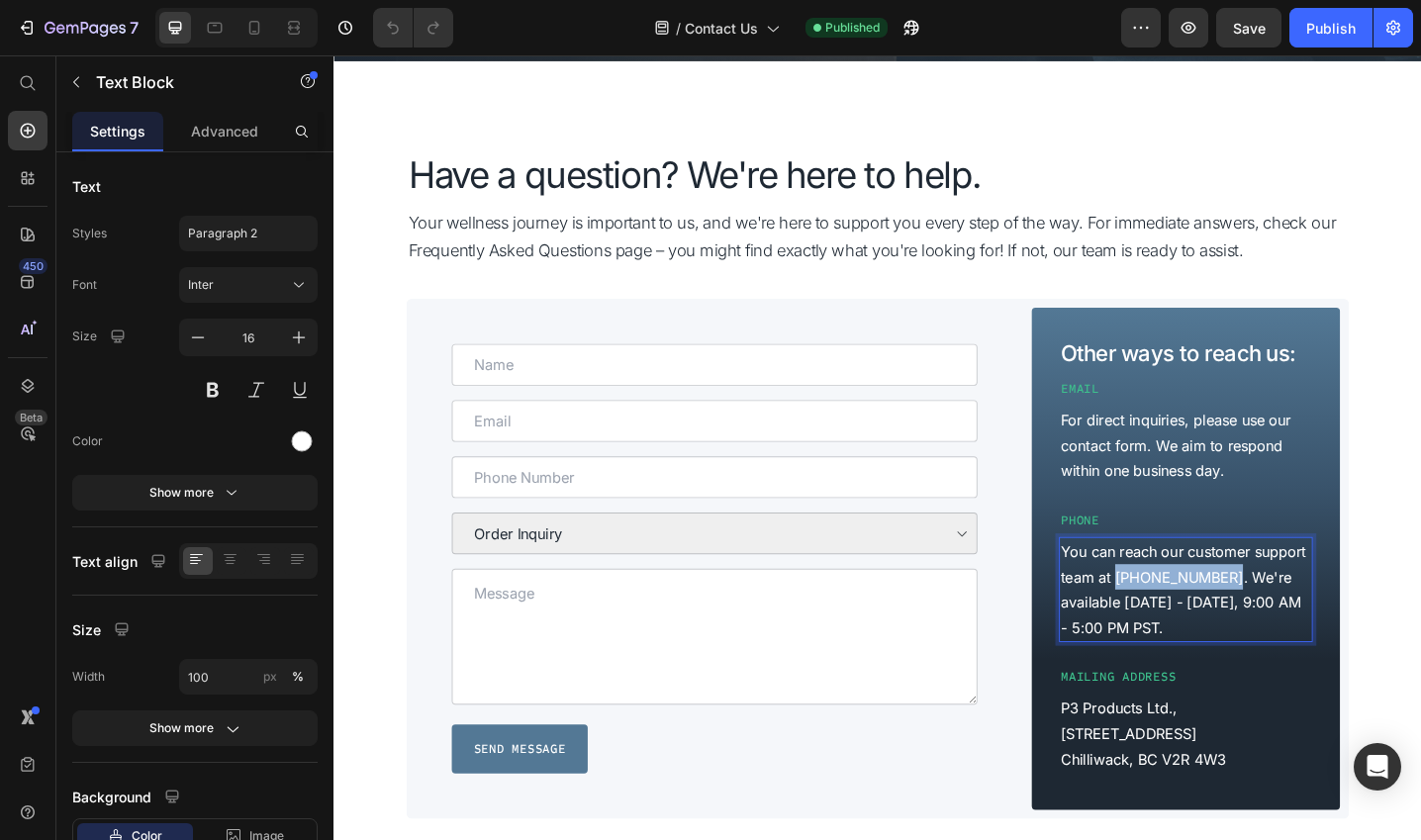 drag, startPoint x: 1303, startPoint y: 627, endPoint x: 1186, endPoint y: 623, distance: 117.06836 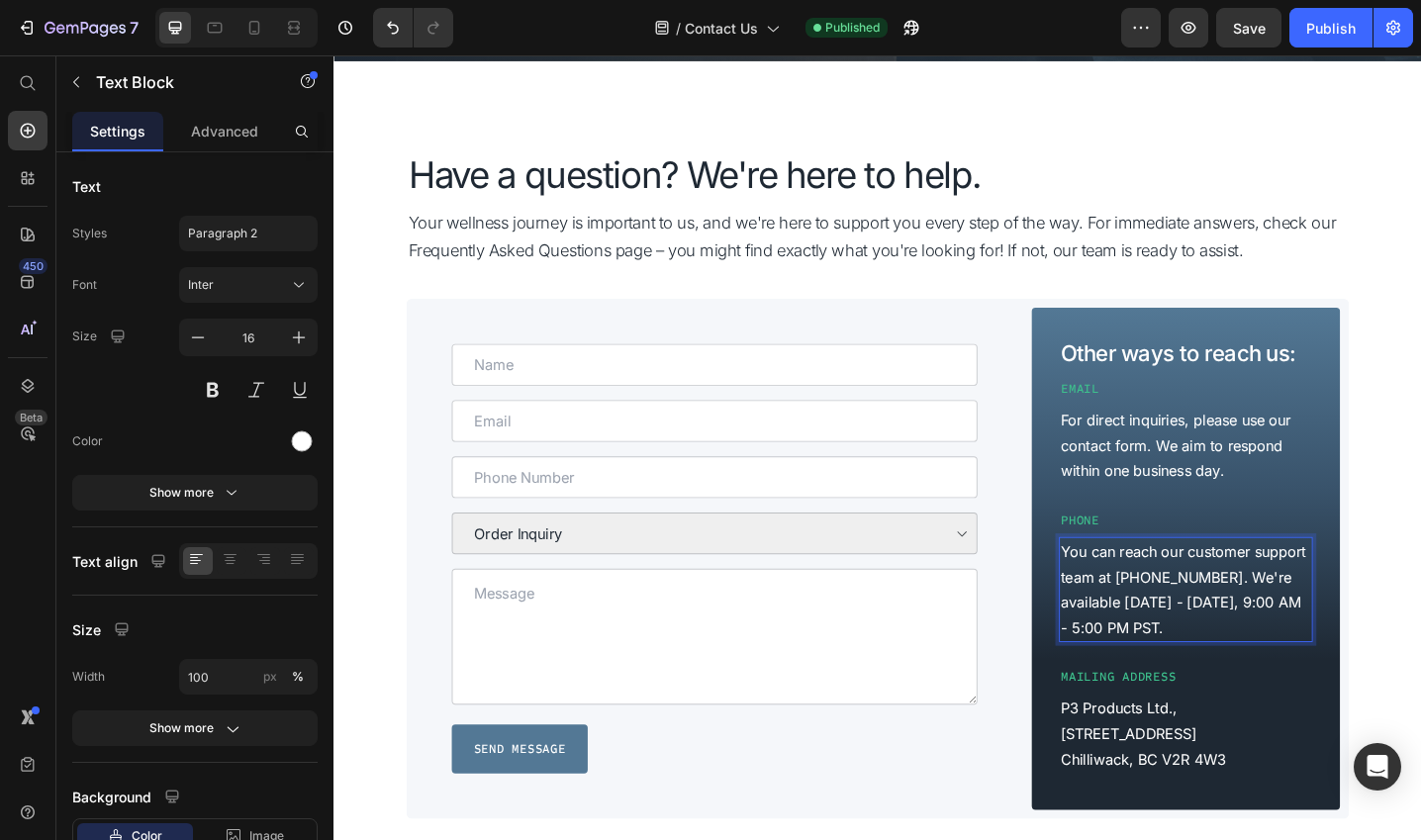 click on "You can reach our customer support team at 604-855-0399. We're available Monday - Friday, 9:00 AM - 5:00 PM PST." at bounding box center [1264, 638] 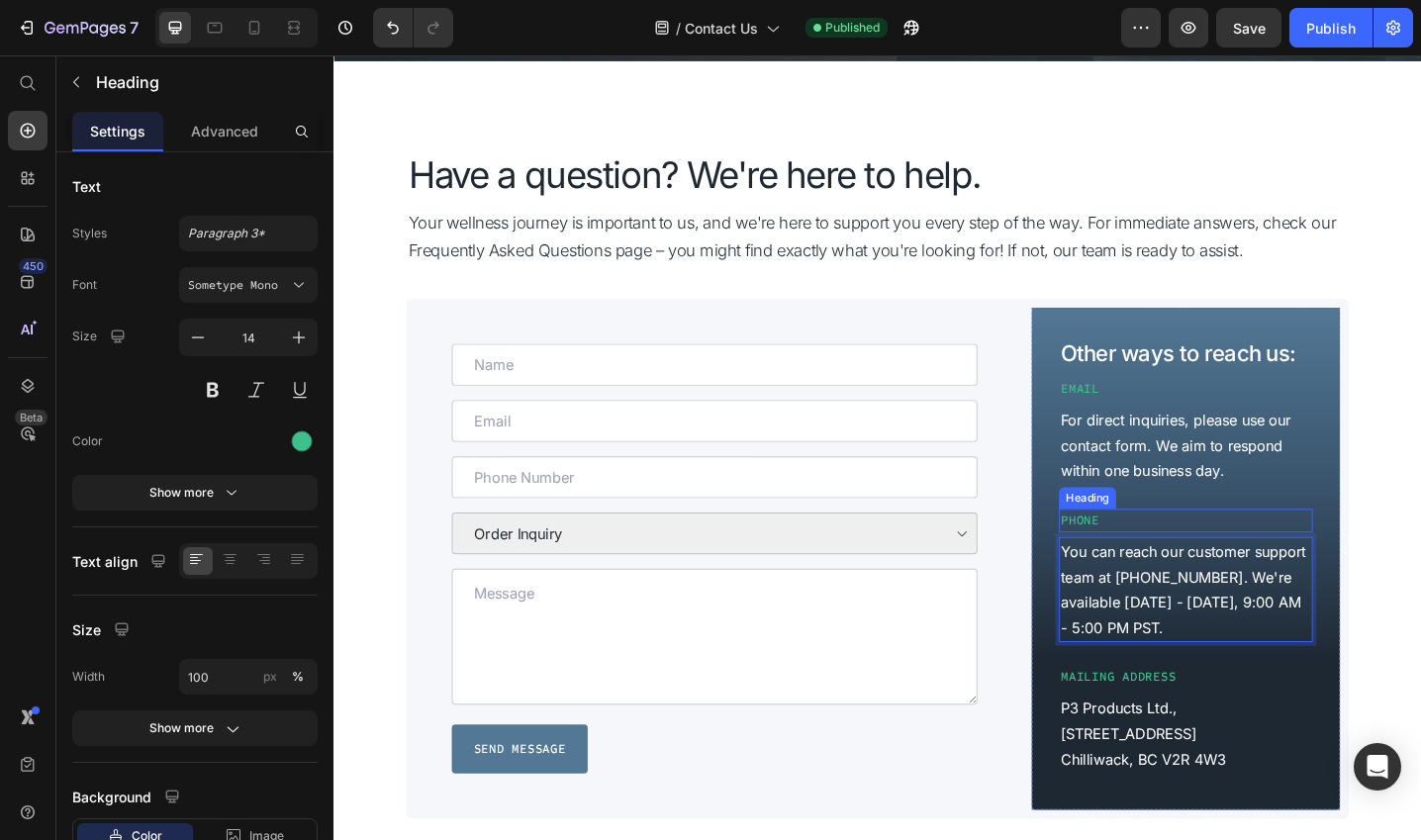 click on "Phone" at bounding box center (1264, 563) 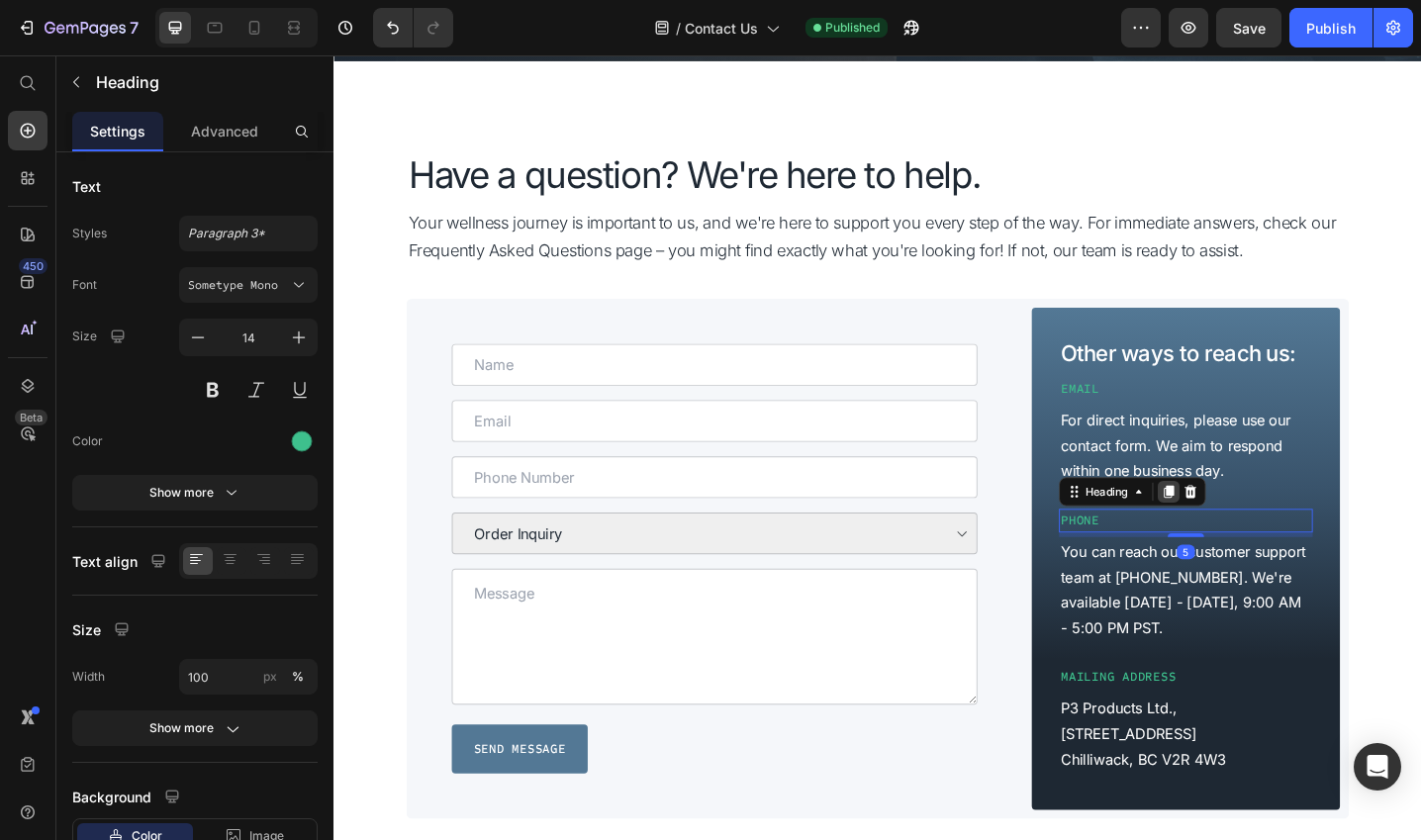 click 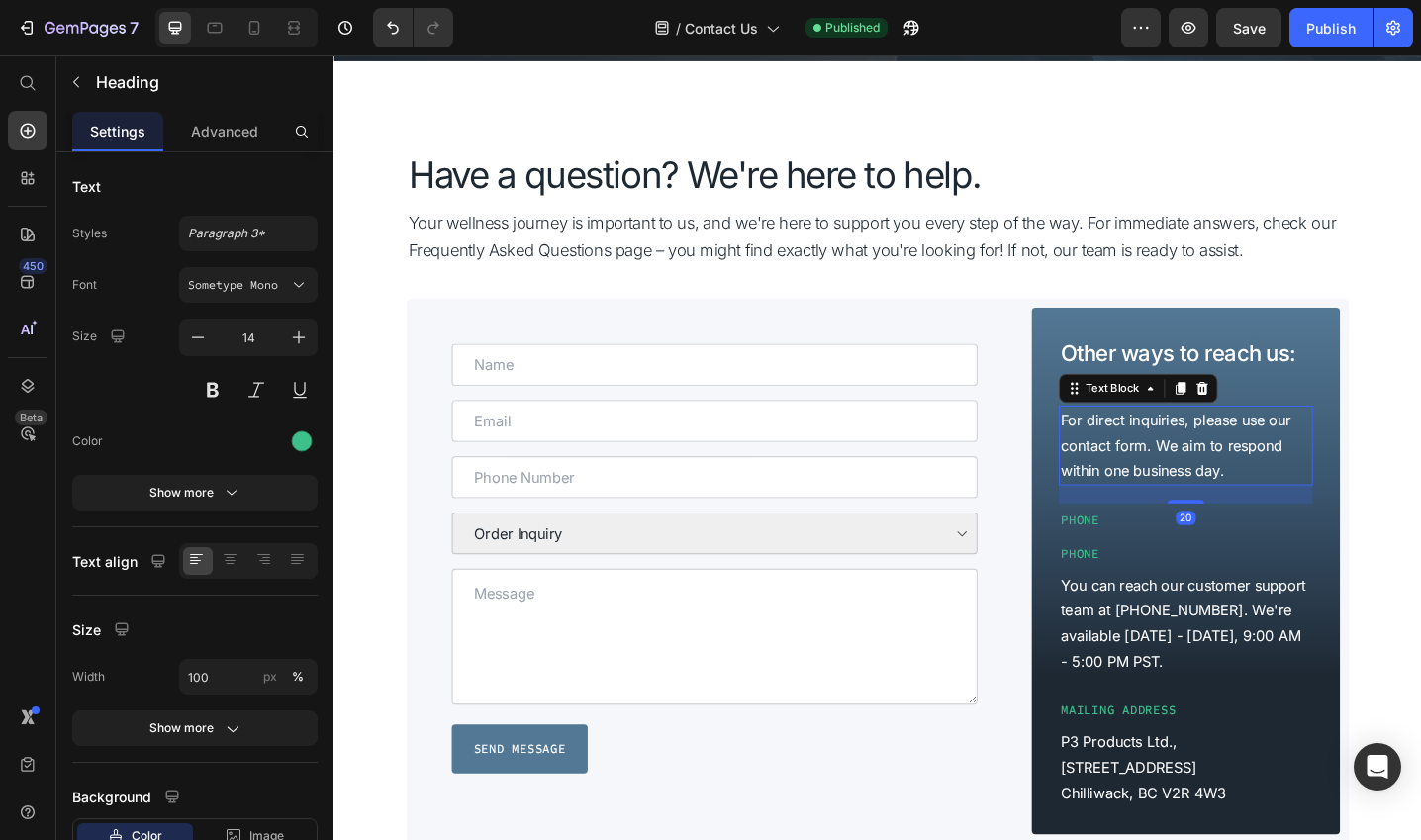 click on "For direct inquiries, please use our contact form. We aim to respond within one business day." at bounding box center (1264, 481) 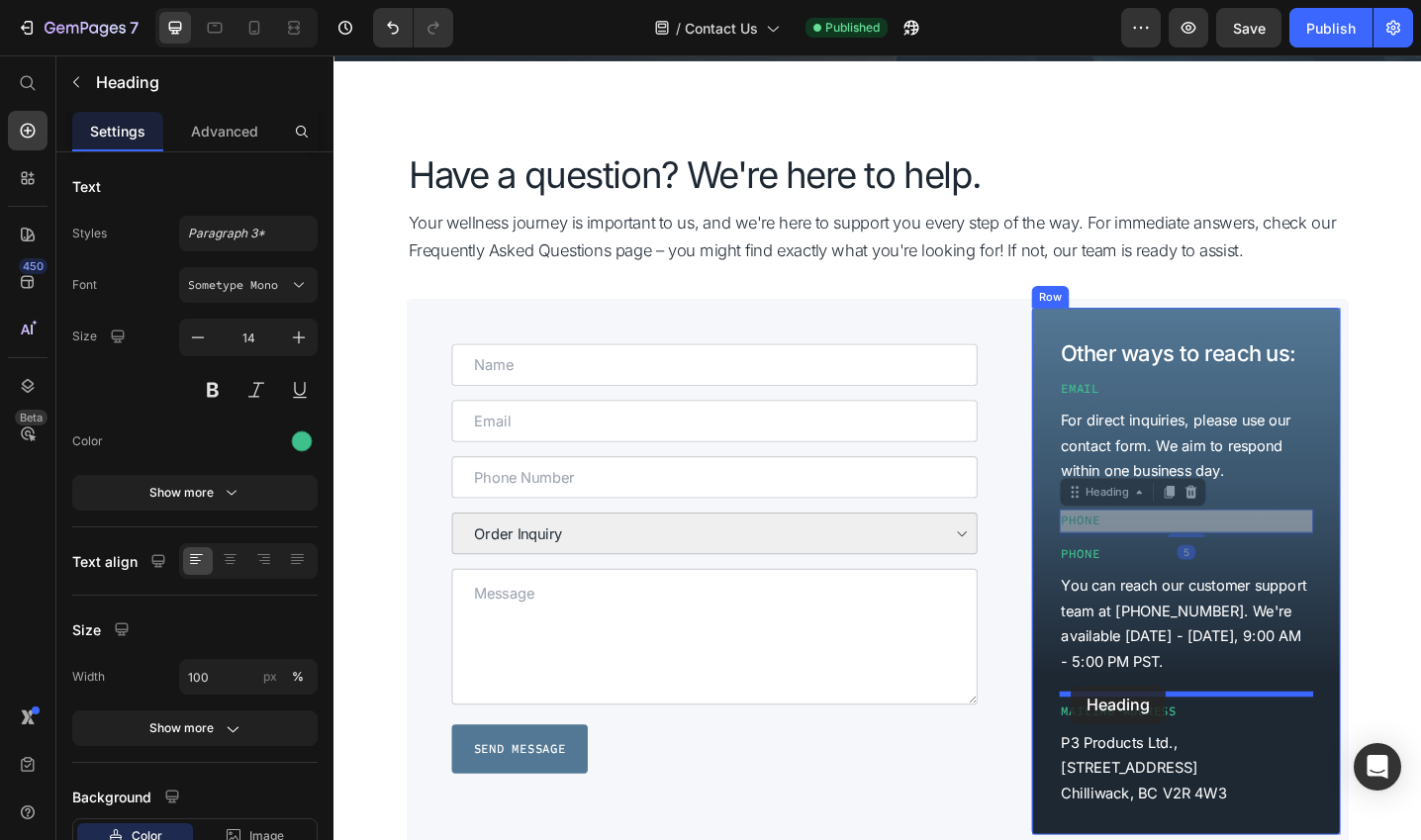 drag, startPoint x: 1136, startPoint y: 536, endPoint x: 1139, endPoint y: 743, distance: 207.02174 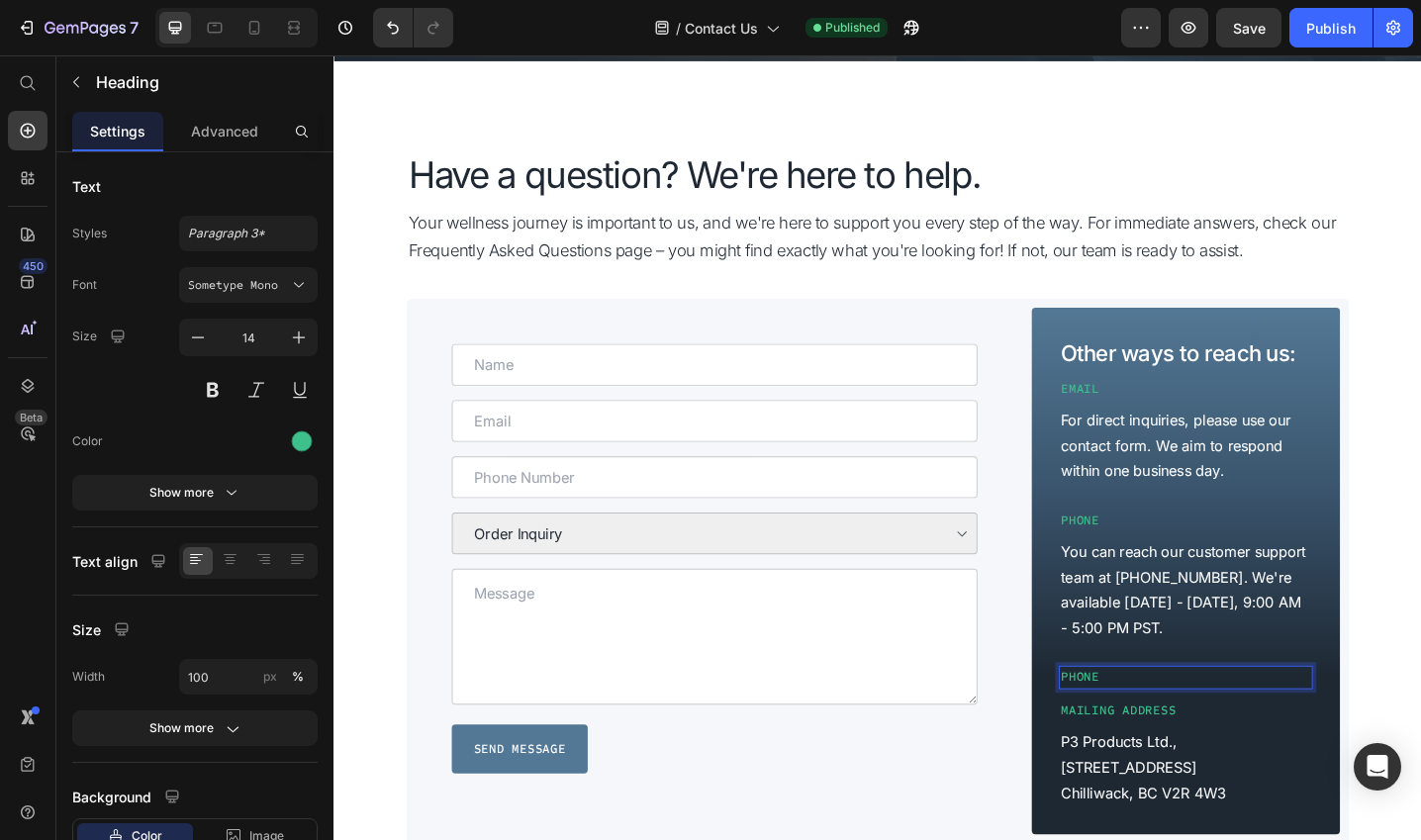 click on "Phone" at bounding box center [1264, 734] 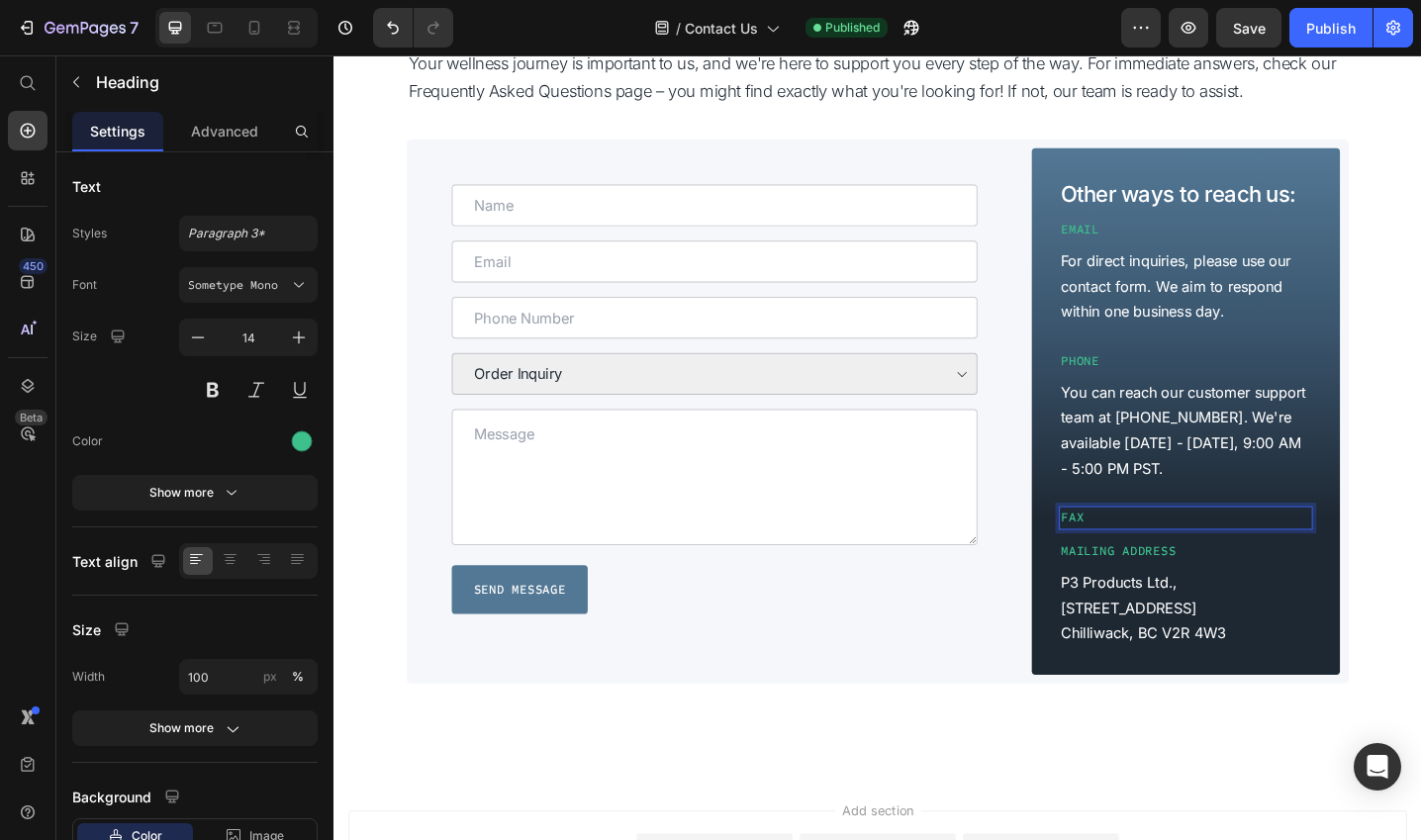 scroll, scrollTop: 735, scrollLeft: 0, axis: vertical 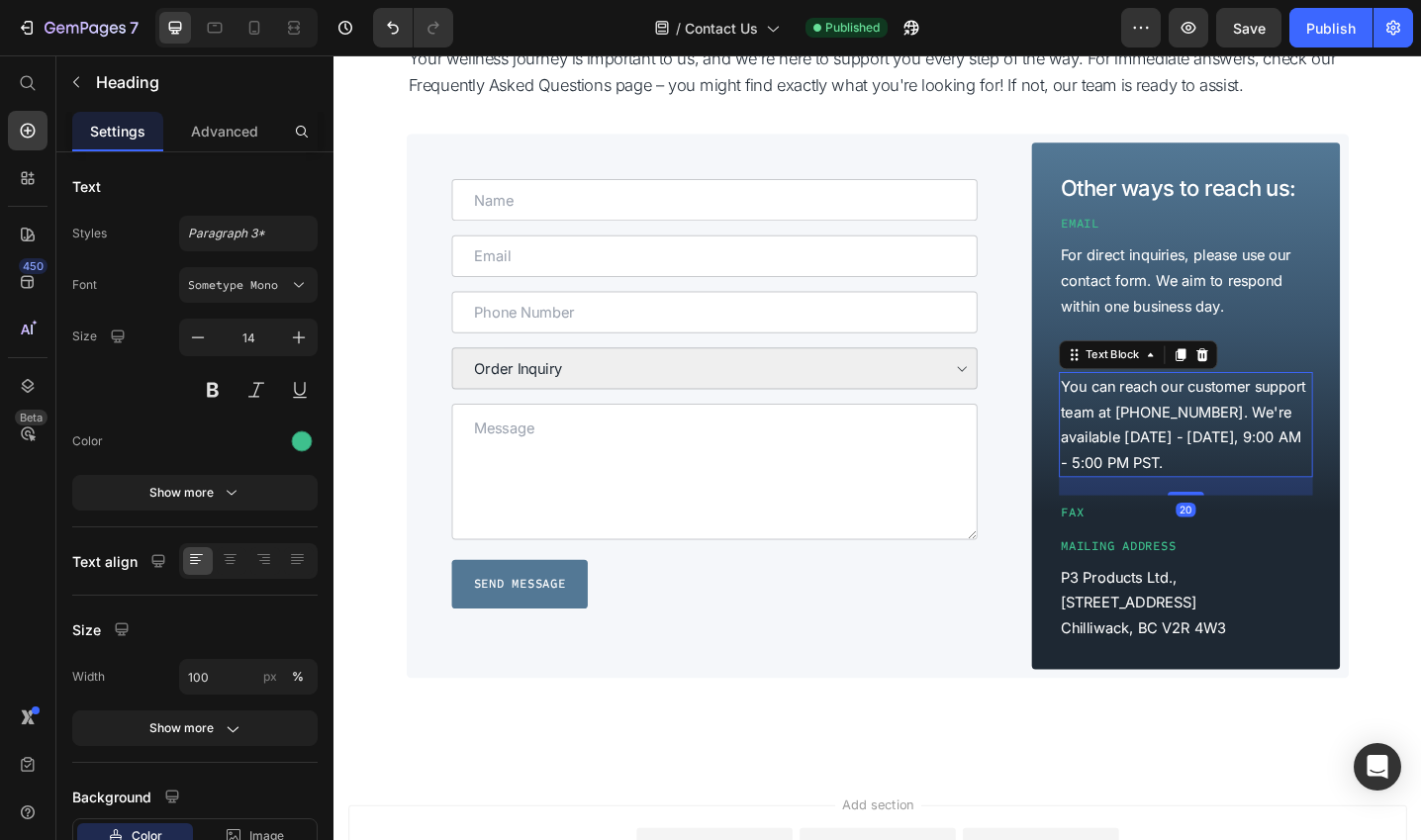 click on "You can reach our customer support team at [PHONE_NUMBER]. We're available [DATE] - [DATE], 9:00 AM - 5:00 PM PST." at bounding box center [1264, 458] 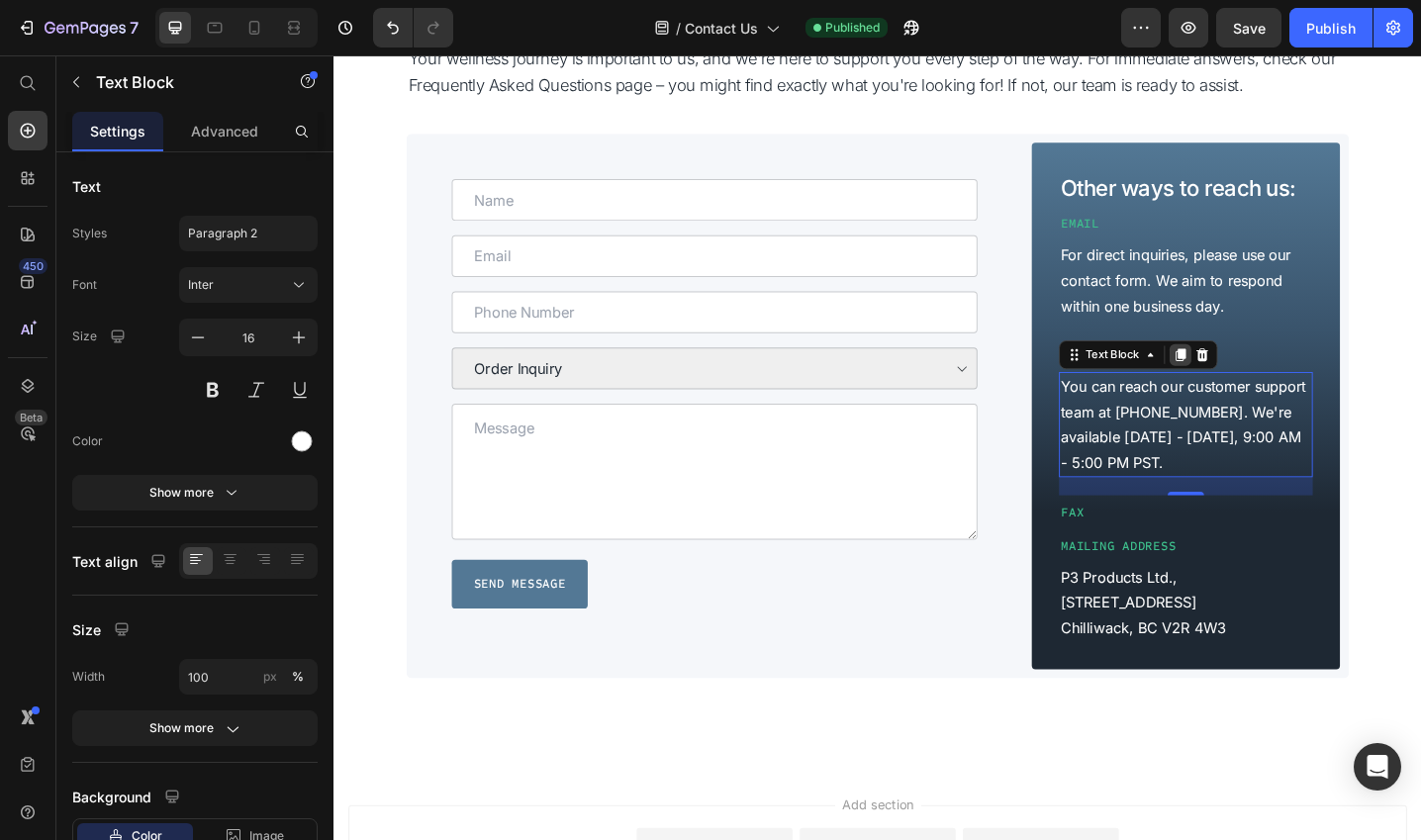 click 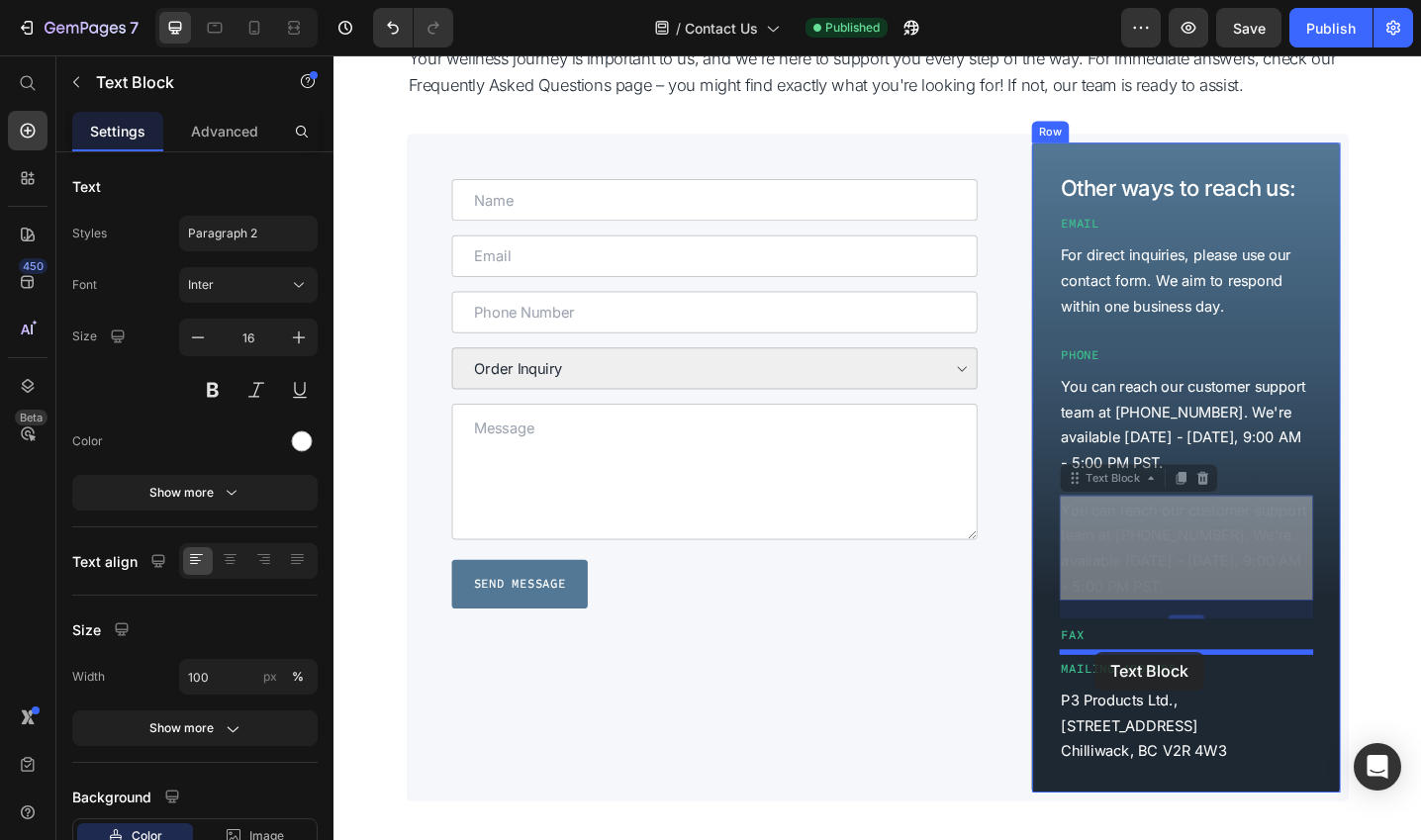 drag, startPoint x: 1143, startPoint y: 519, endPoint x: 1165, endPoint y: 706, distance: 188.28967 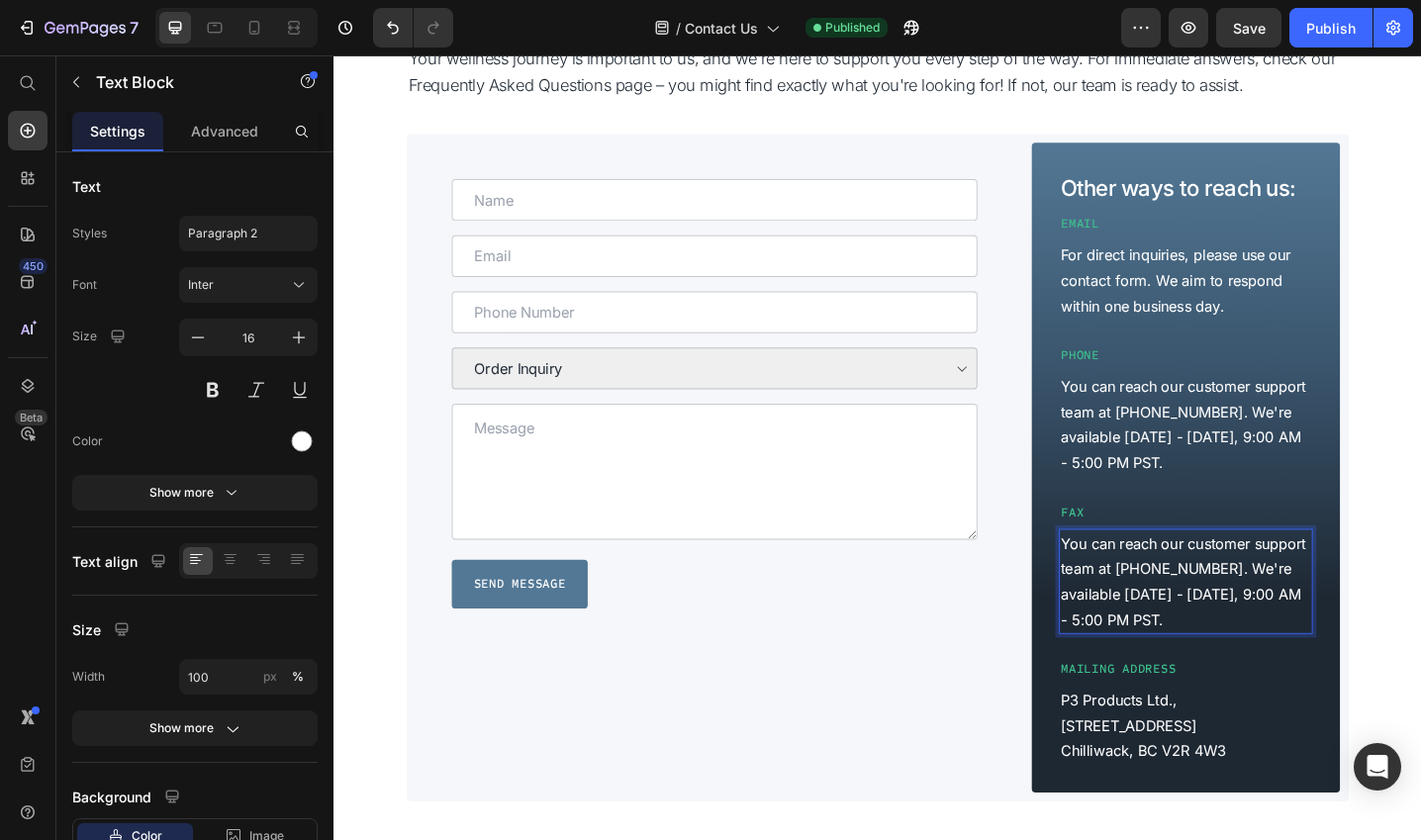 click on "You can reach our customer support team at [PHONE_NUMBER]. We're available [DATE] - [DATE], 9:00 AM - 5:00 PM PST." at bounding box center [1264, 629] 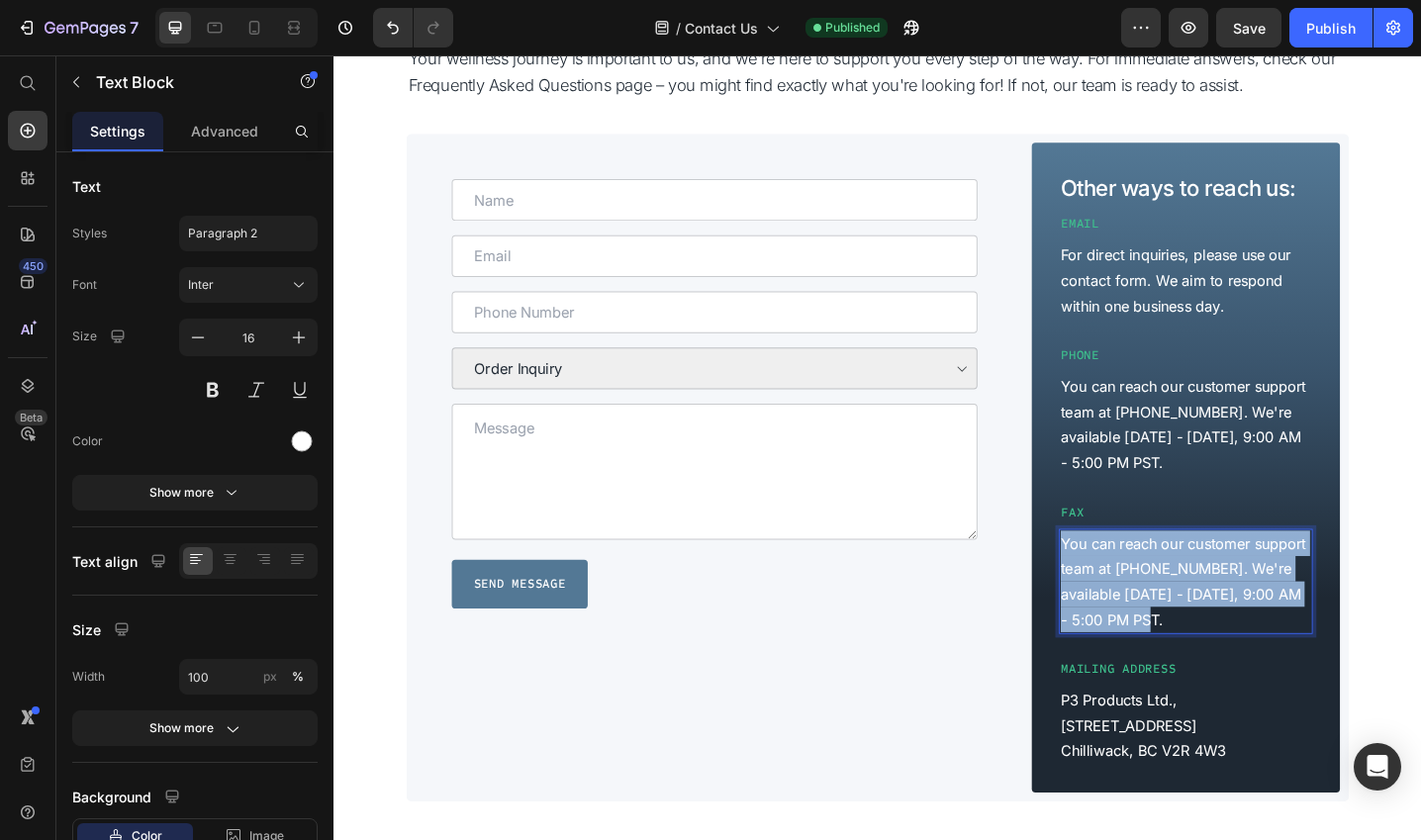 drag, startPoint x: 1232, startPoint y: 666, endPoint x: 1123, endPoint y: 597, distance: 129.00388 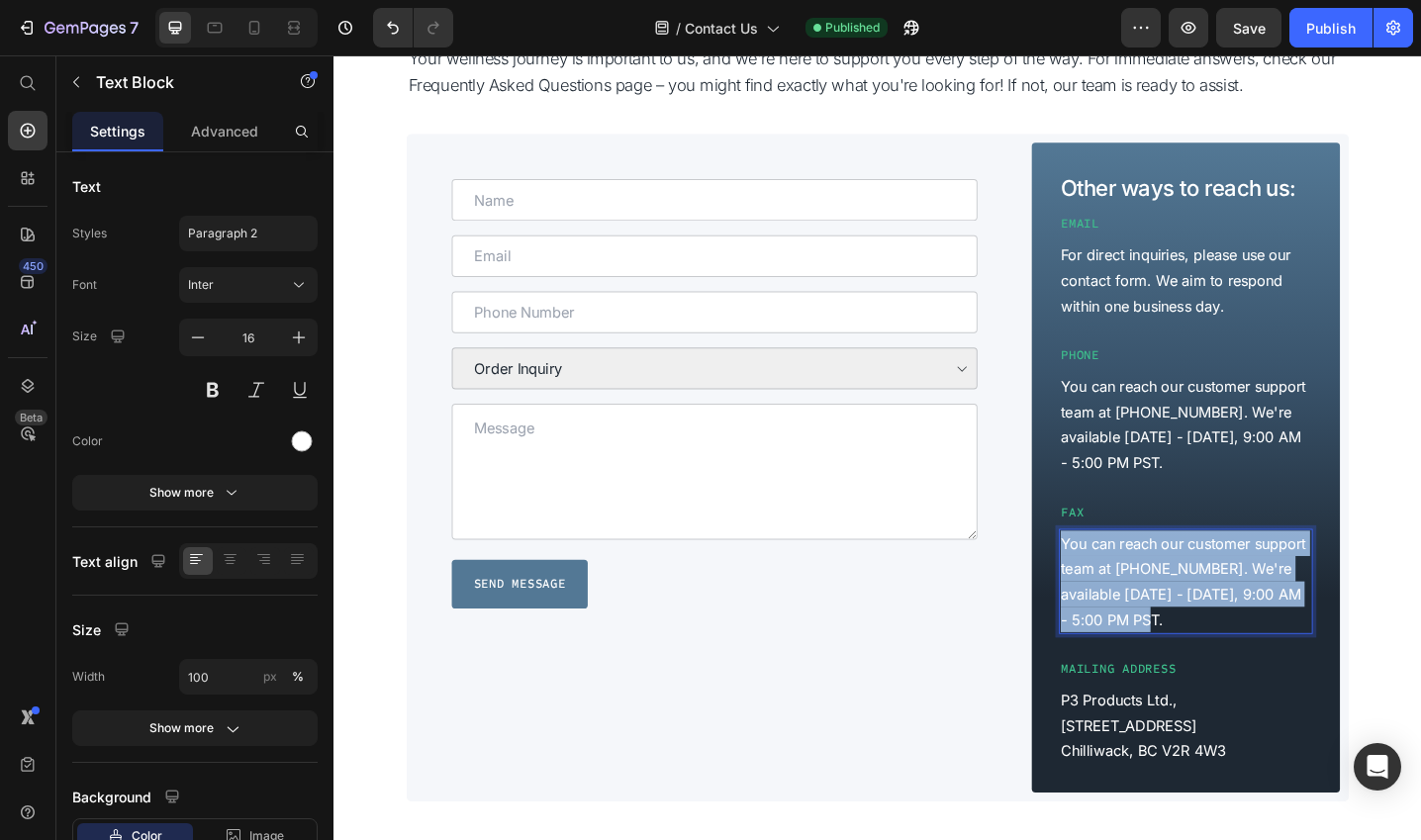 click on "Other ways to reach us: Heading Email Heading For direct inquiries, please use our contact form. We aim to respond within one business day. Text Block Phone Heading You can reach our customer support team at 604-855-0399. We're available Monday - Friday, 9:00 AM - 5:00 PM PST. Text Block Fax Heading You can reach our customer support team at 604-855-0399. We're available Monday - Friday, 9:00 AM - 5:00 PM PST. Text Block   20 Mailing Address Heading P3 Products Ltd., 42050 South Sumas Rd, Chilliwack, BC V2R 4W3 Text Block Row" at bounding box center [1264, 505] 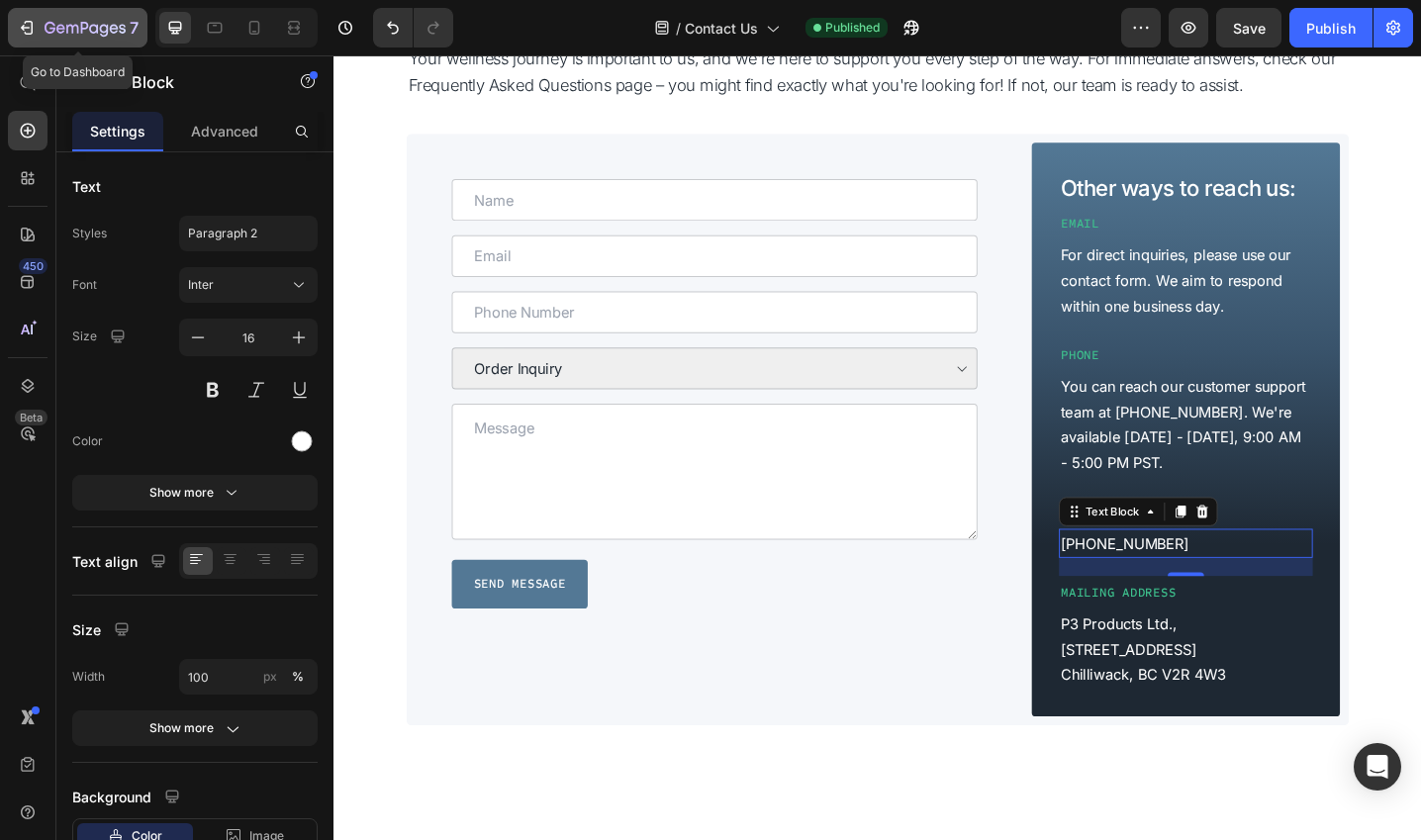 click 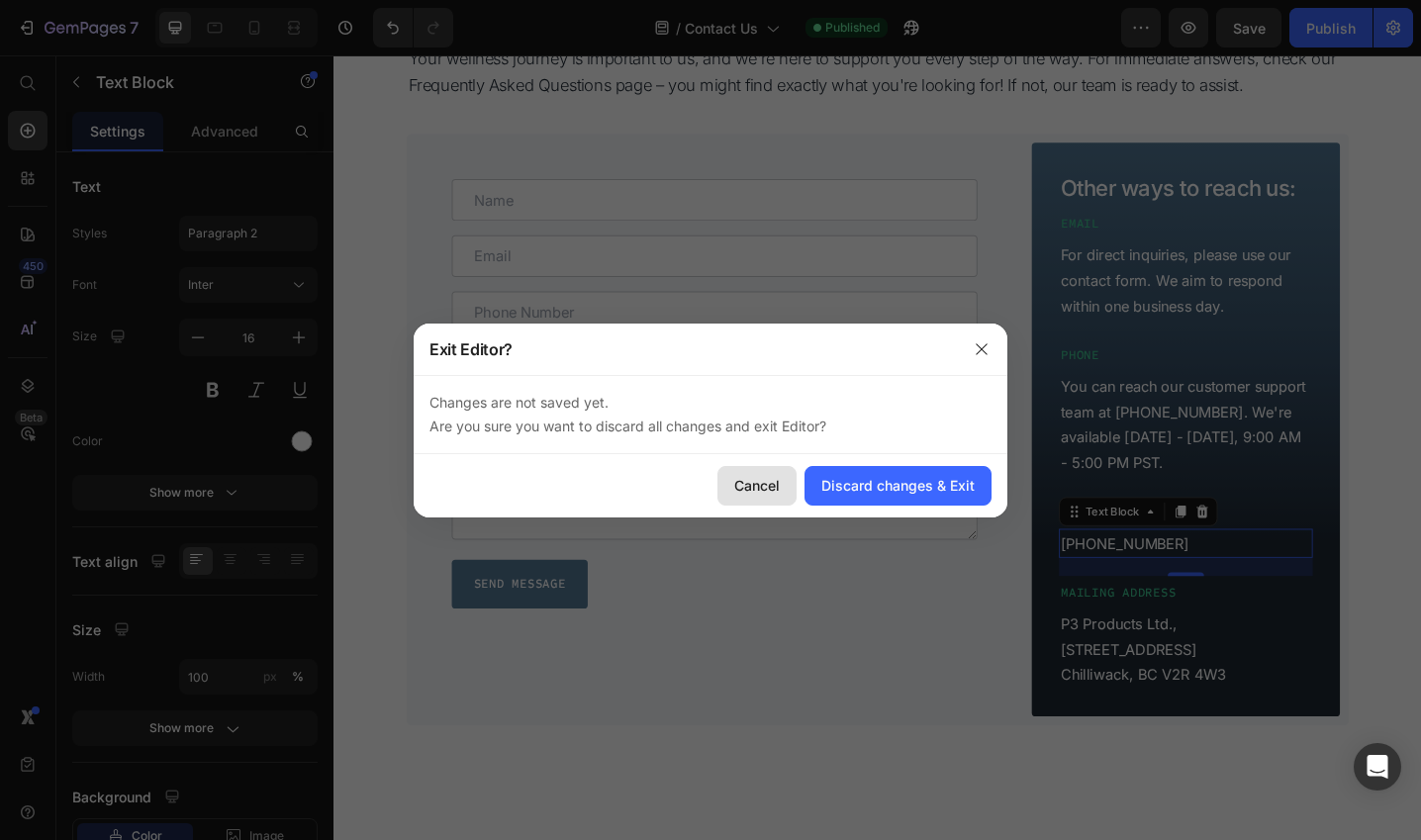 click on "Cancel" at bounding box center [757, 485] 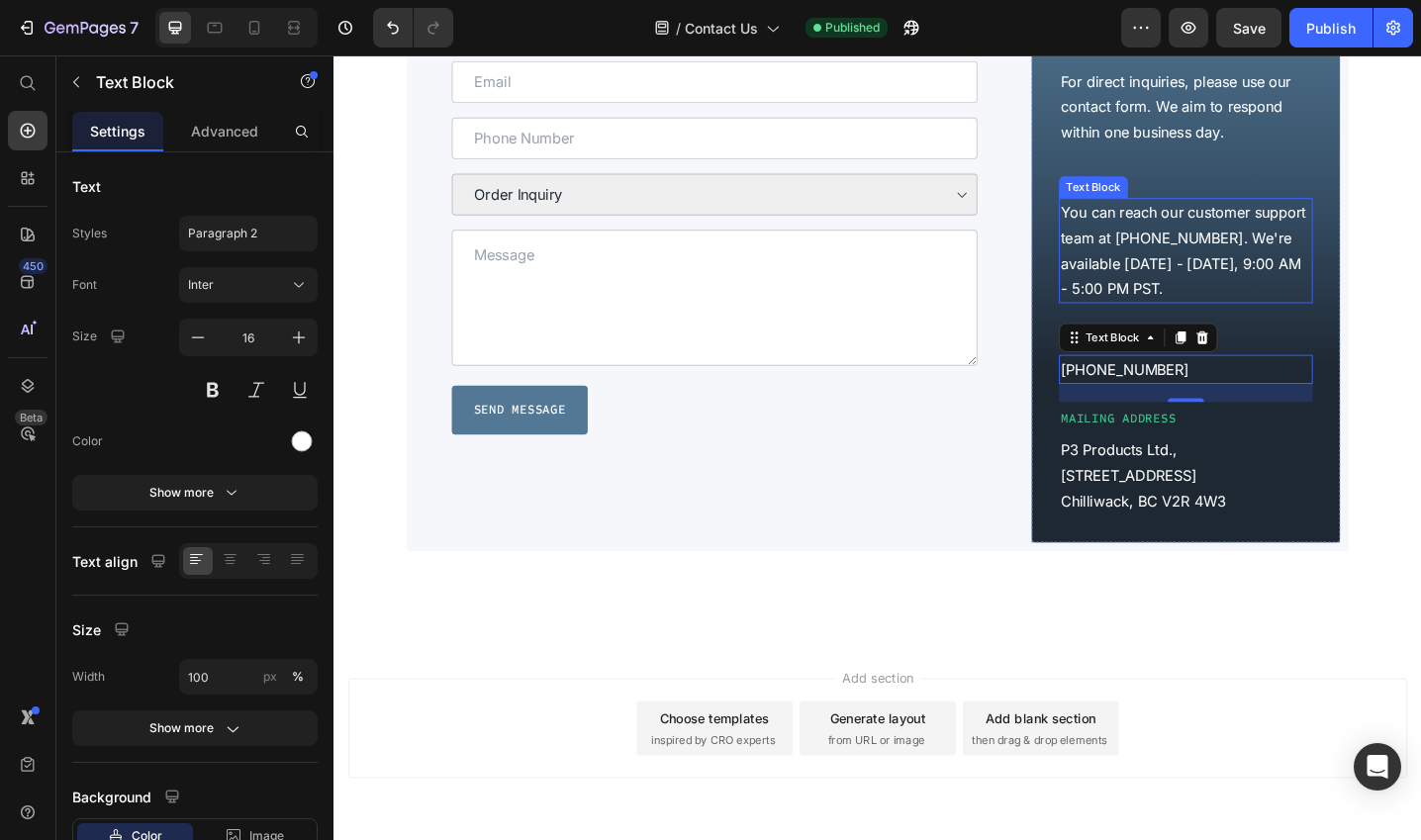 scroll, scrollTop: 993, scrollLeft: 0, axis: vertical 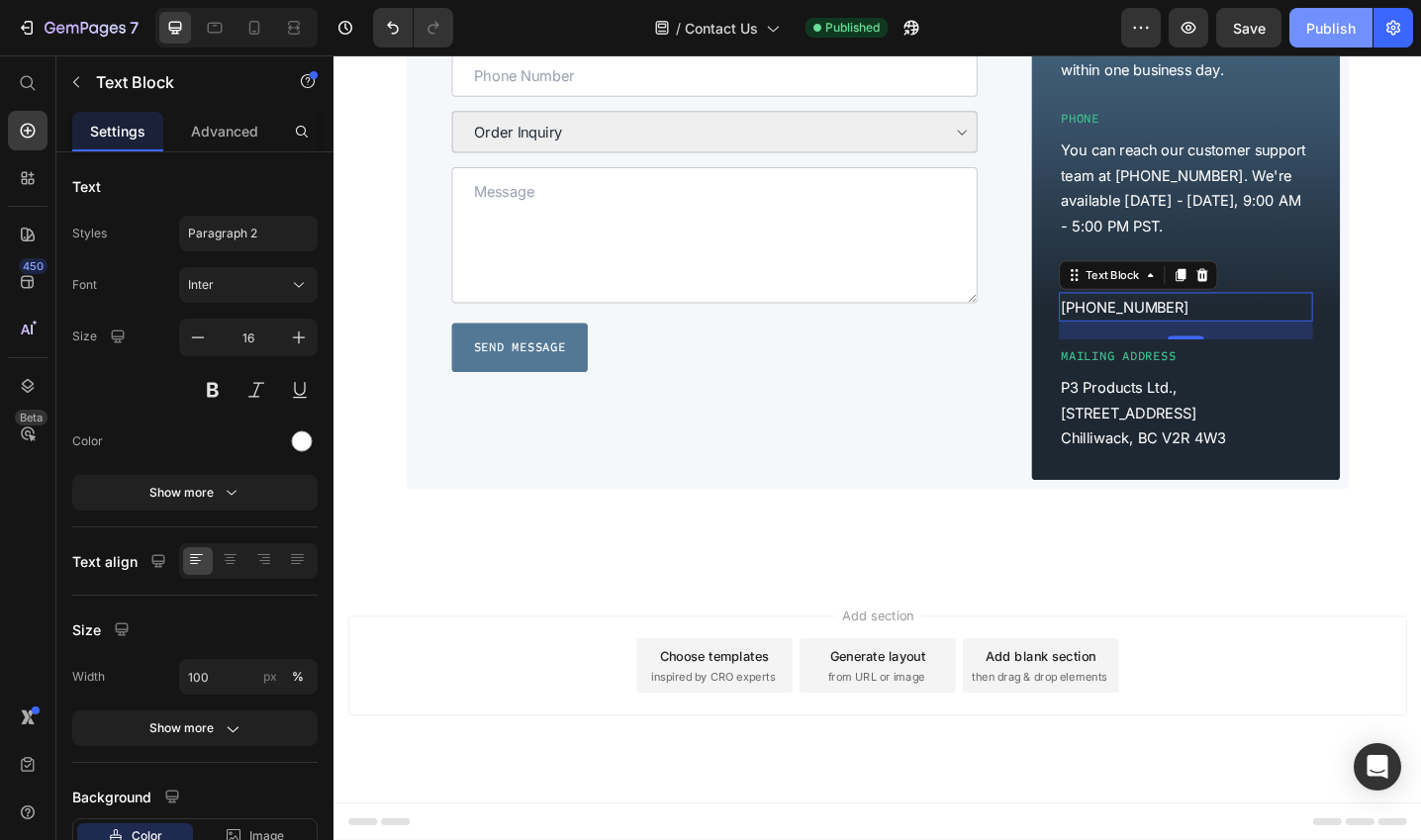click on "Publish" at bounding box center (1331, 28) 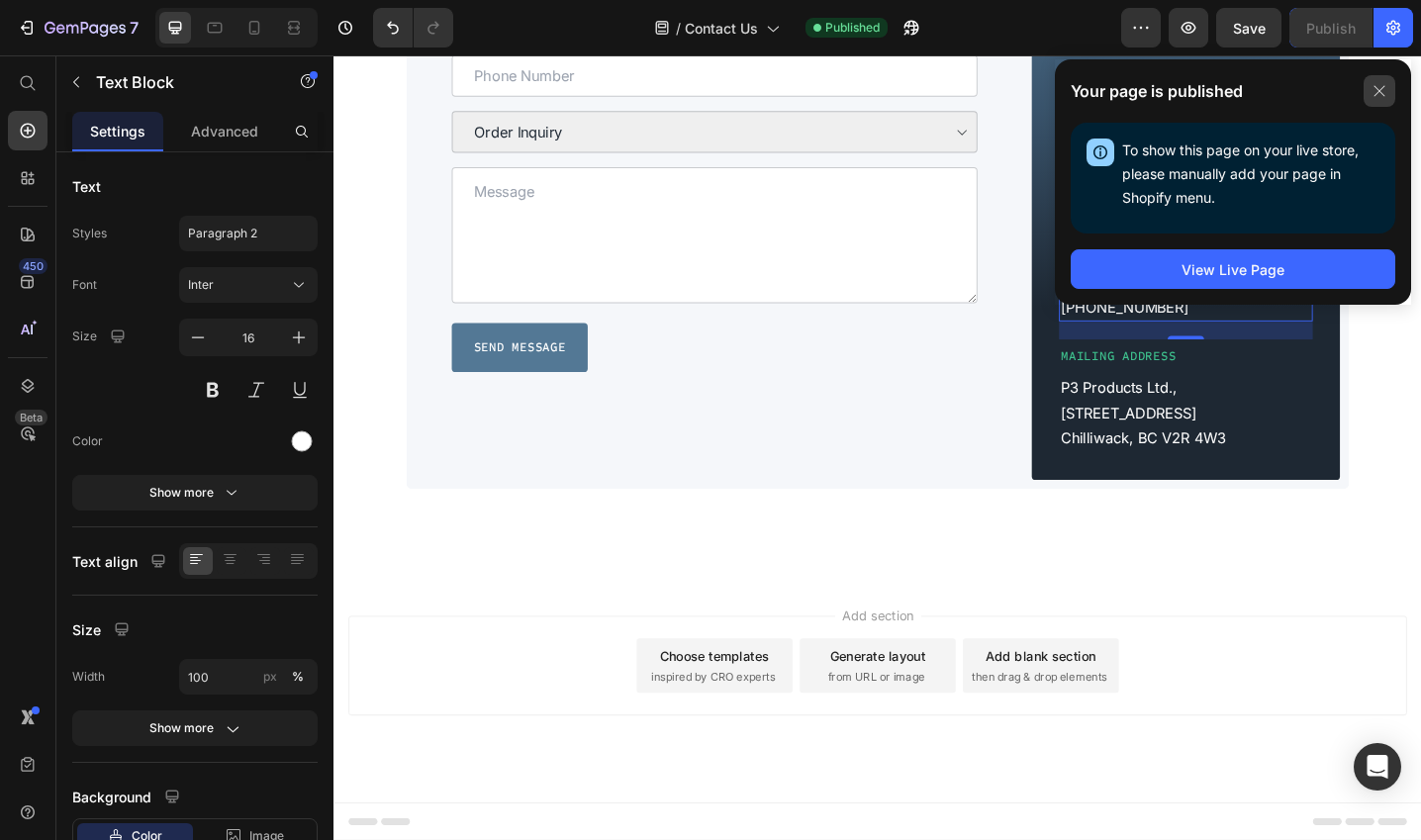 click 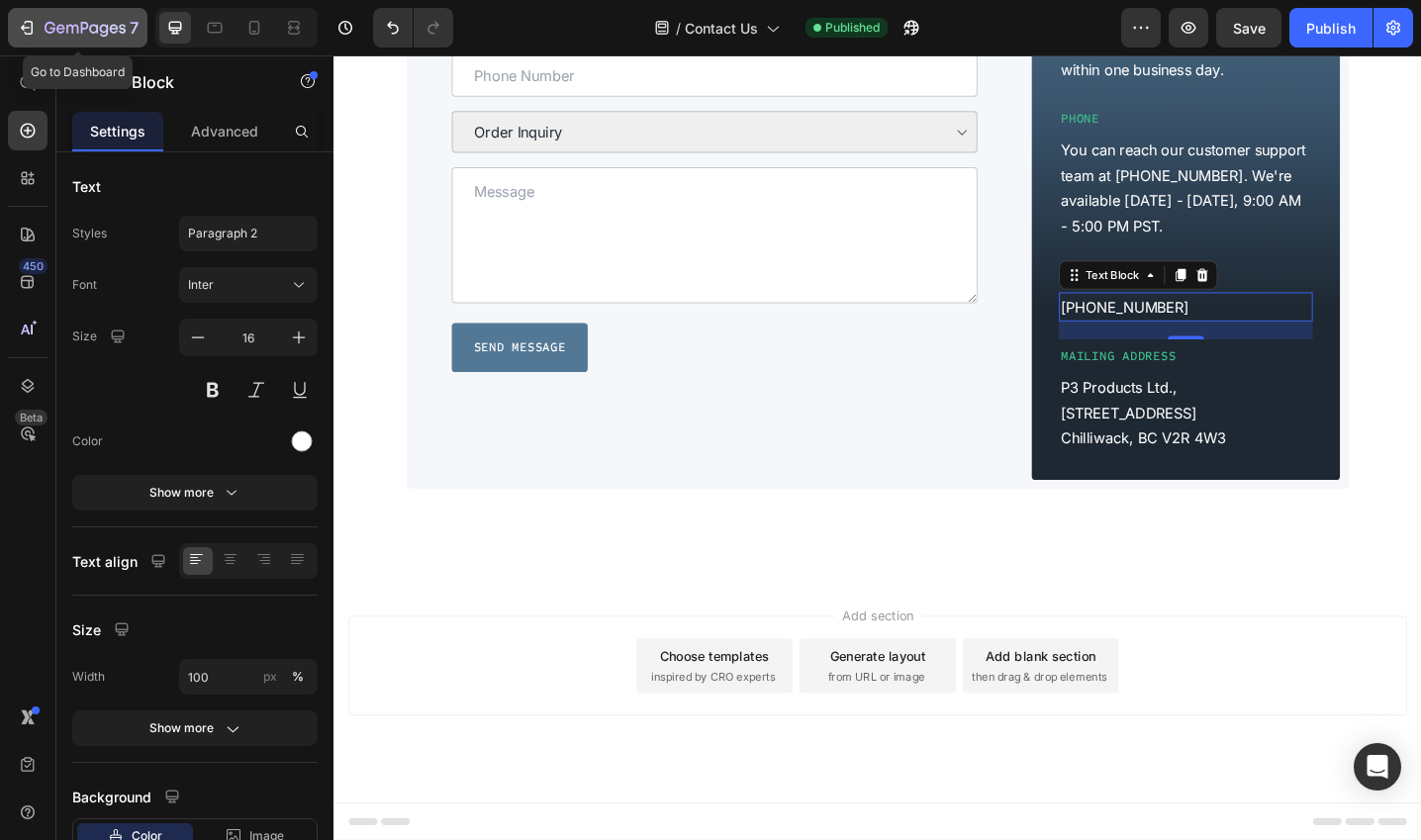 click 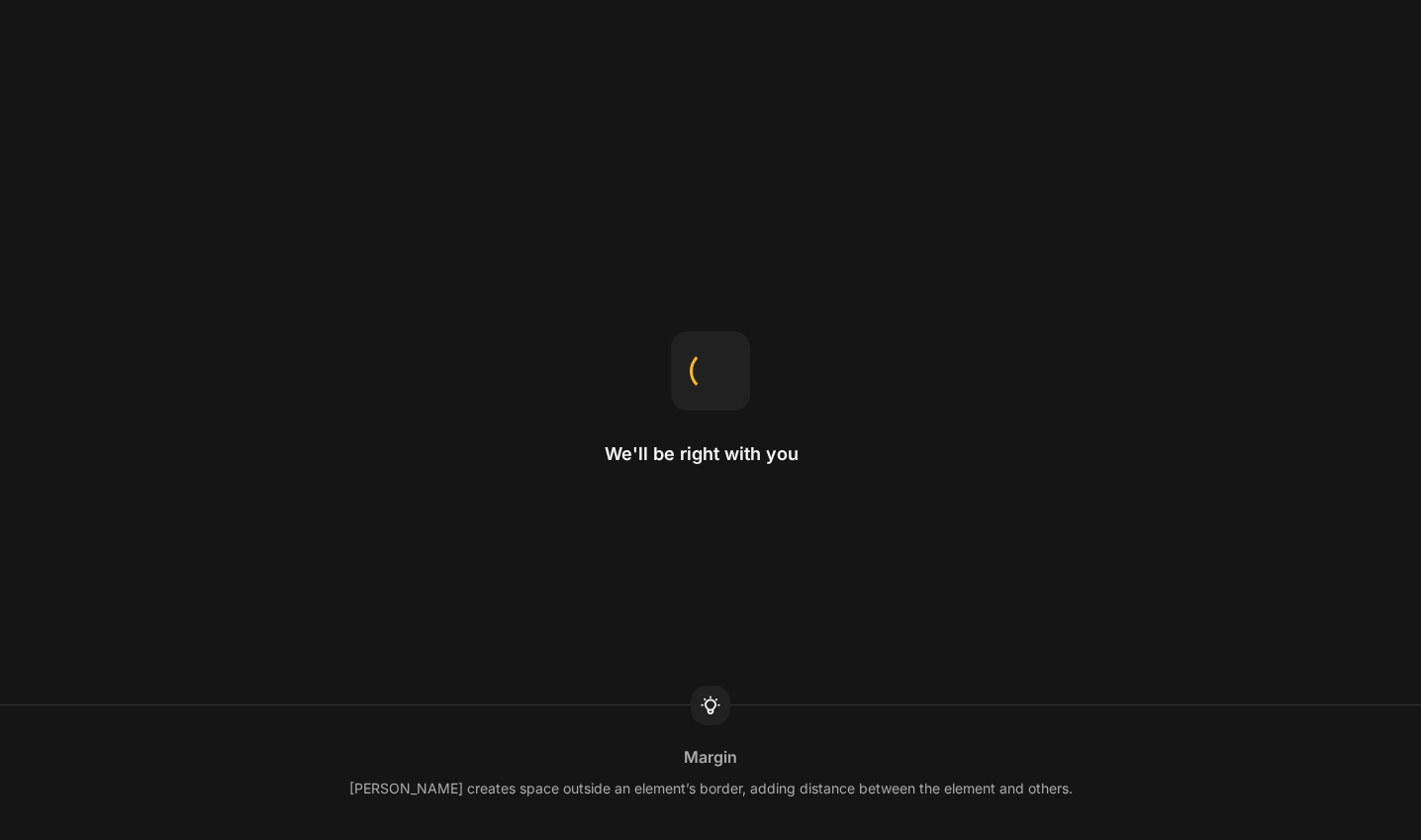 scroll, scrollTop: 0, scrollLeft: 0, axis: both 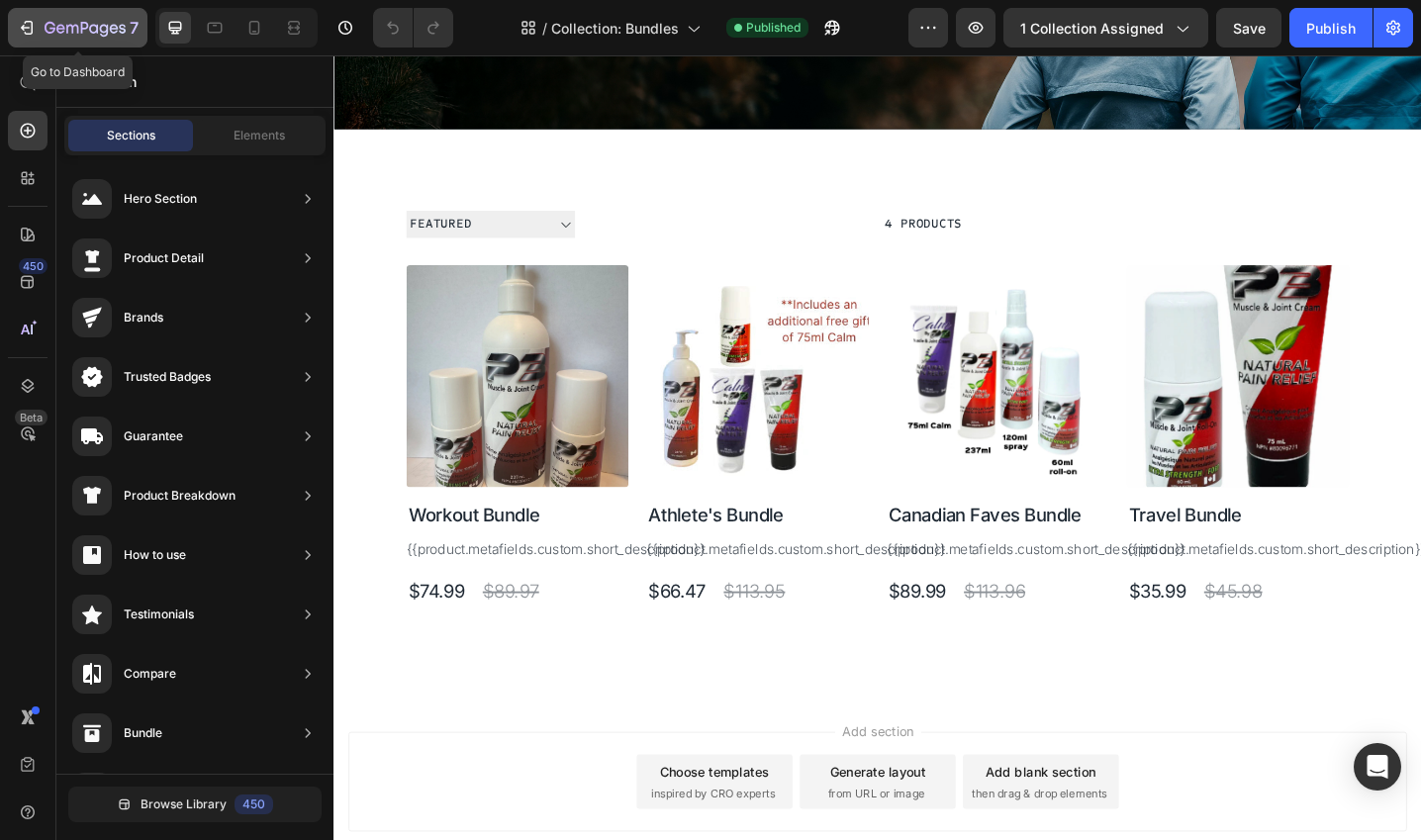 click on "7" 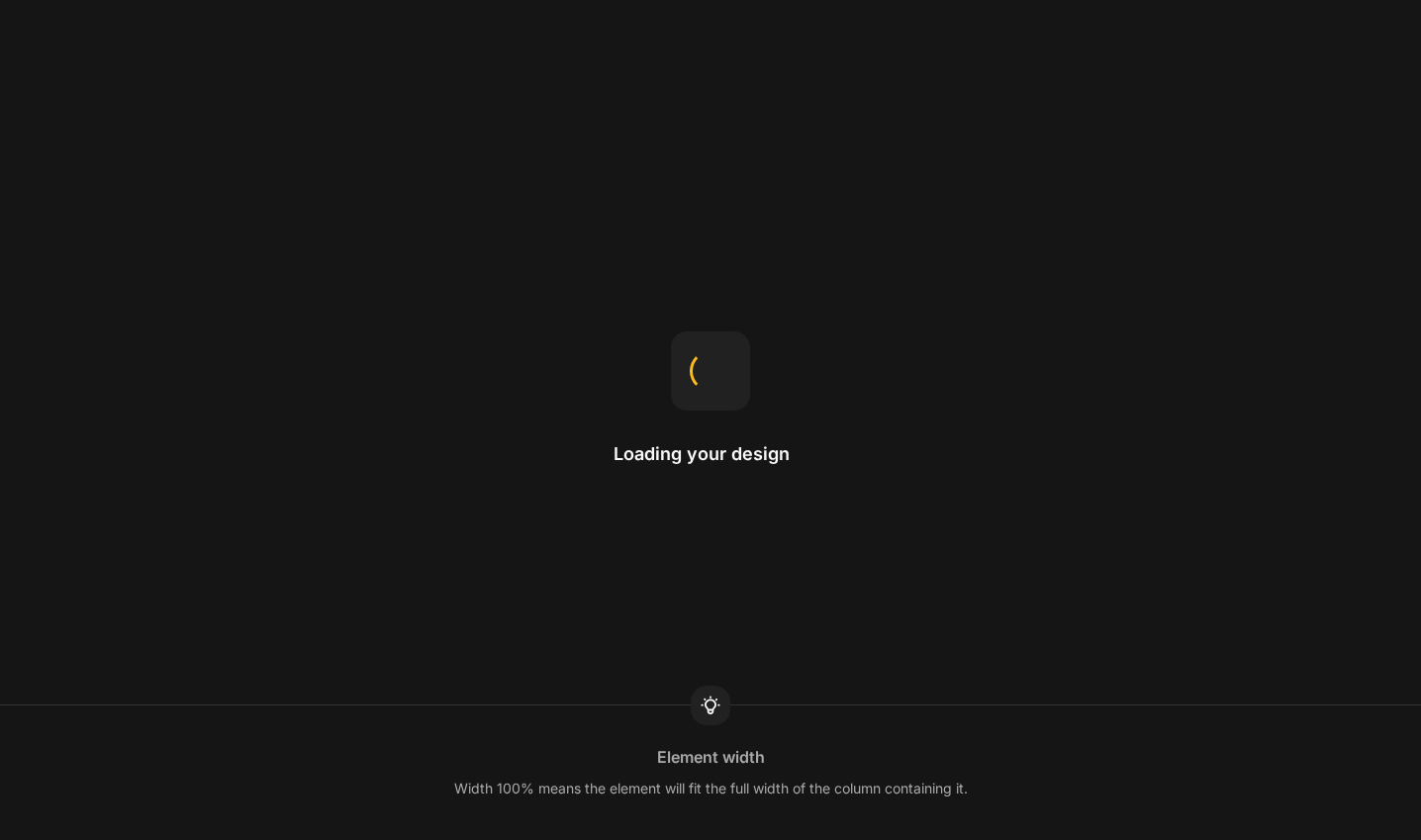 scroll, scrollTop: 0, scrollLeft: 0, axis: both 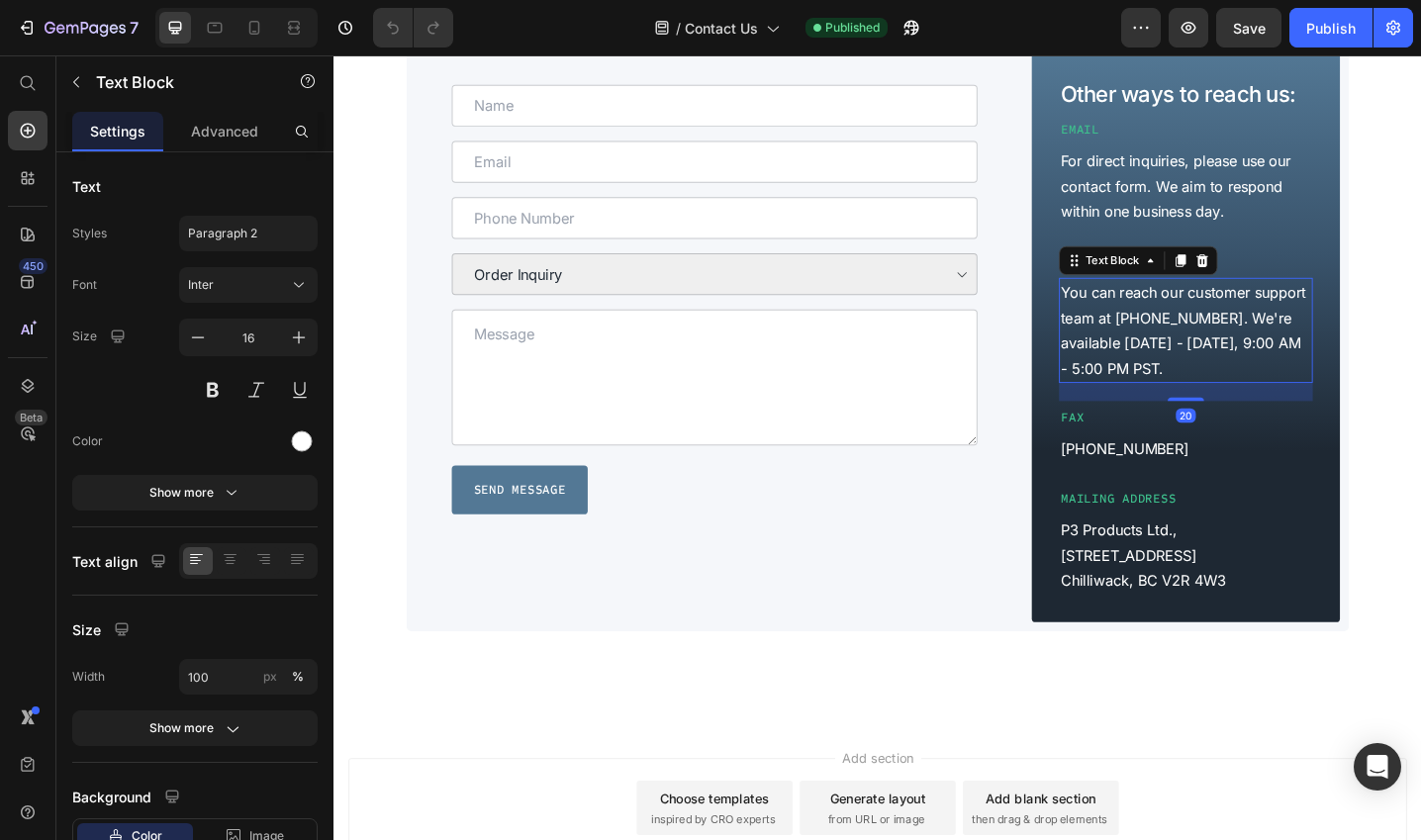 click on "You can reach our customer support team at [PHONE_NUMBER]. We're available [DATE] - [DATE], 9:00 AM - 5:00 PM PST." at bounding box center [1264, 355] 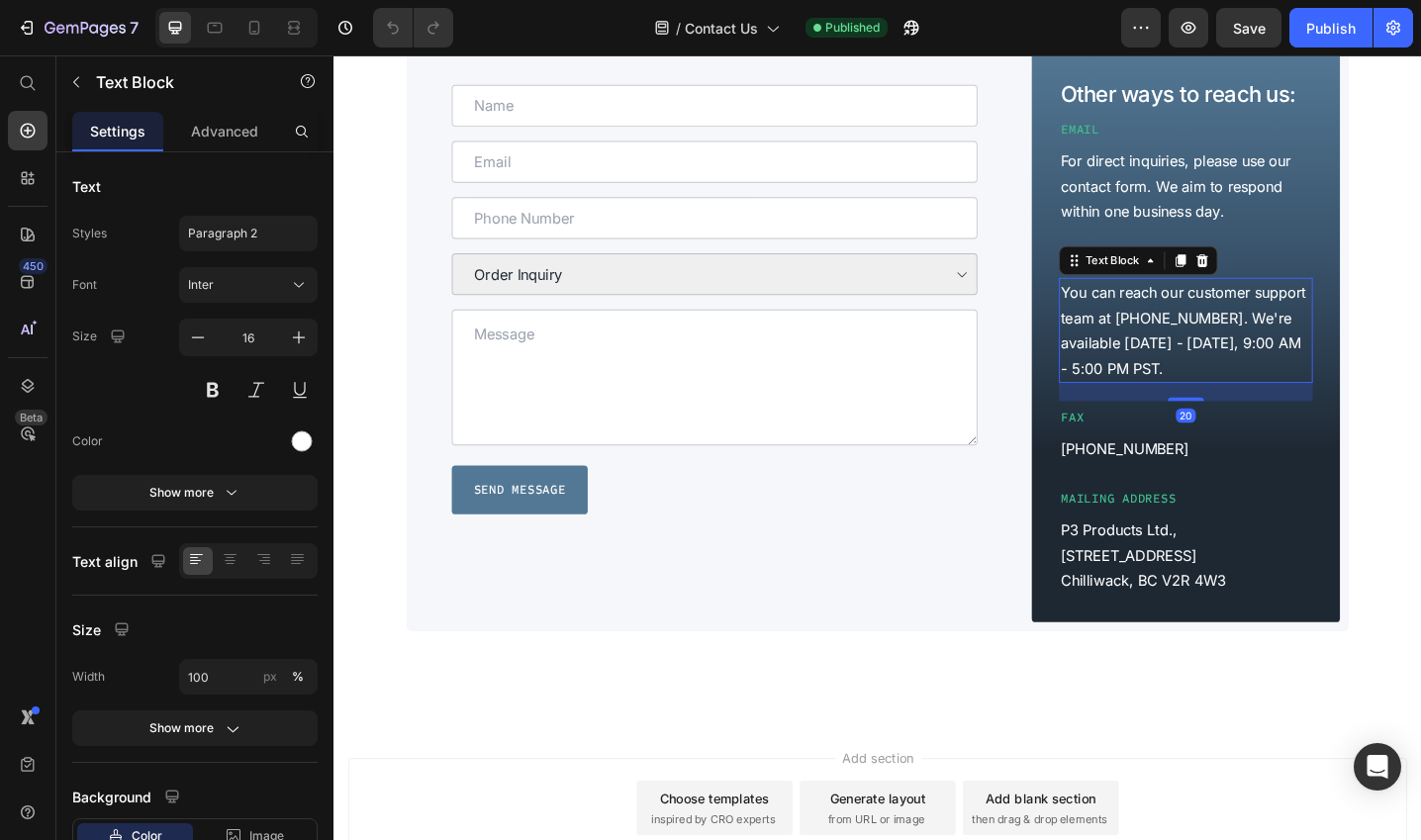 click on "You can reach our customer support team at [PHONE_NUMBER]. We're available [DATE] - [DATE], 9:00 AM - 5:00 PM PST." at bounding box center (1264, 355) 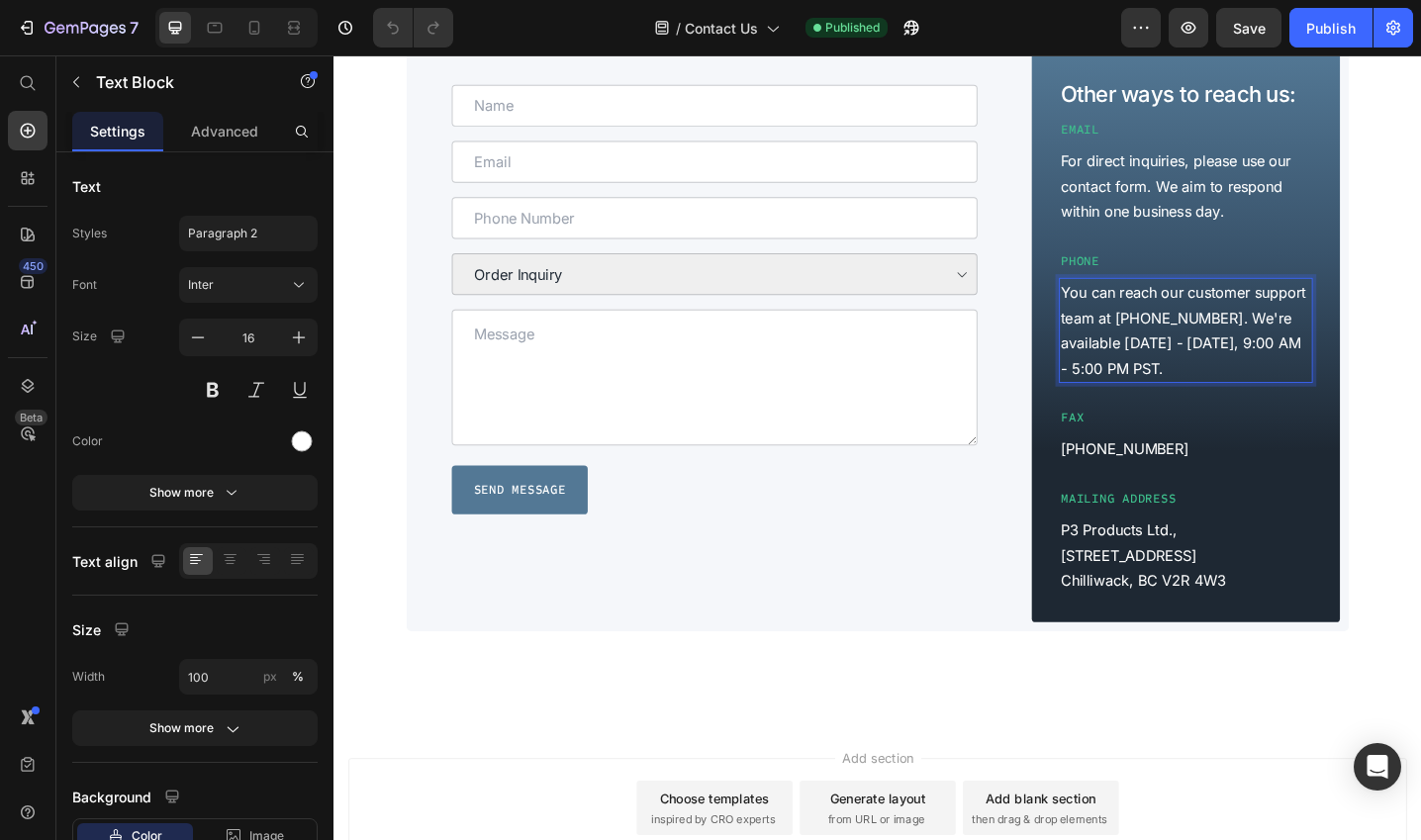 click on "You can reach our customer support team at [PHONE_NUMBER]. We're available [DATE] - [DATE], 9:00 AM - 5:00 PM PST." at bounding box center [1264, 355] 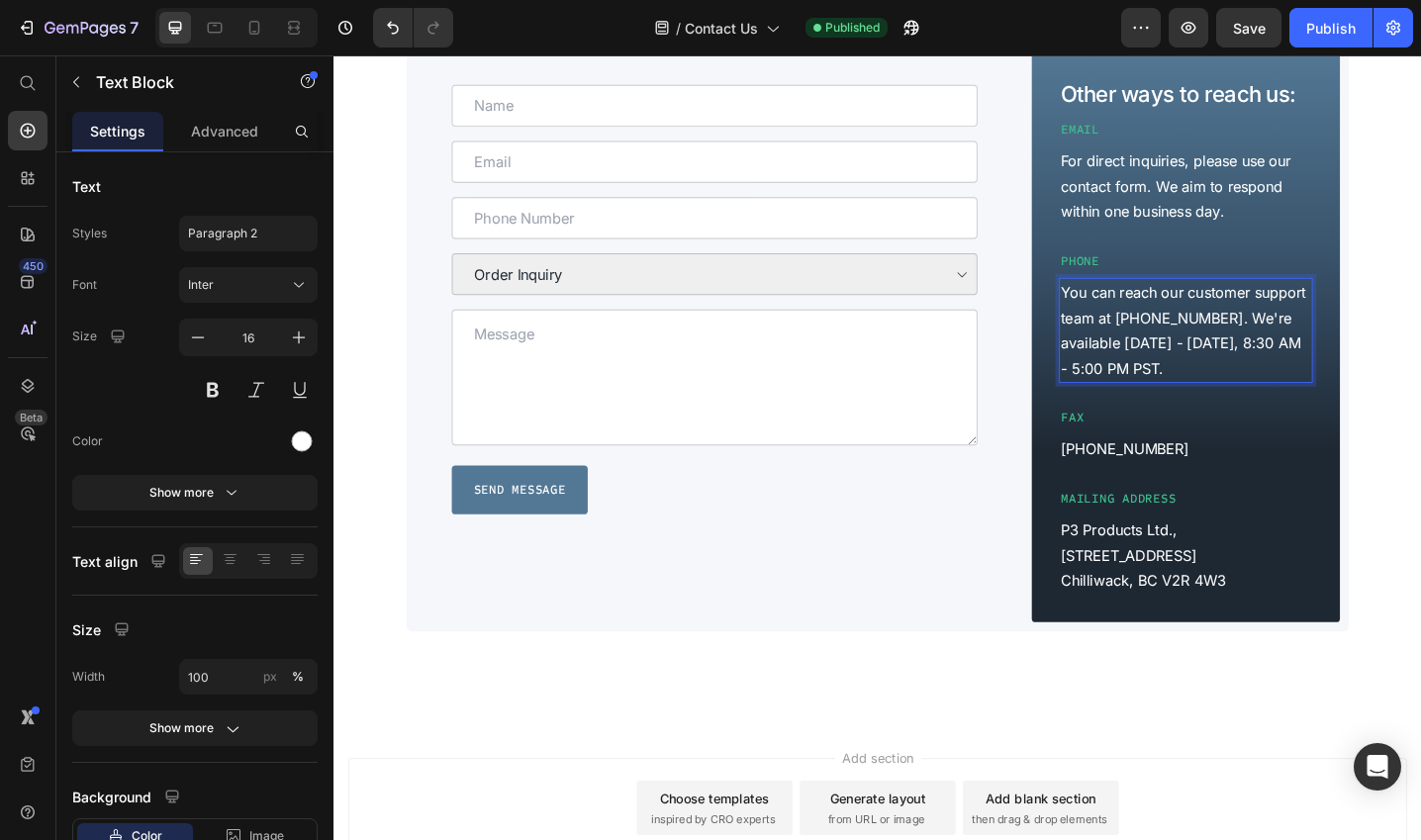 click on "You can reach our customer support team at [PHONE_NUMBER]. We're available [DATE] - [DATE], 8:30 AM - 5:00 PM PST." at bounding box center [1264, 355] 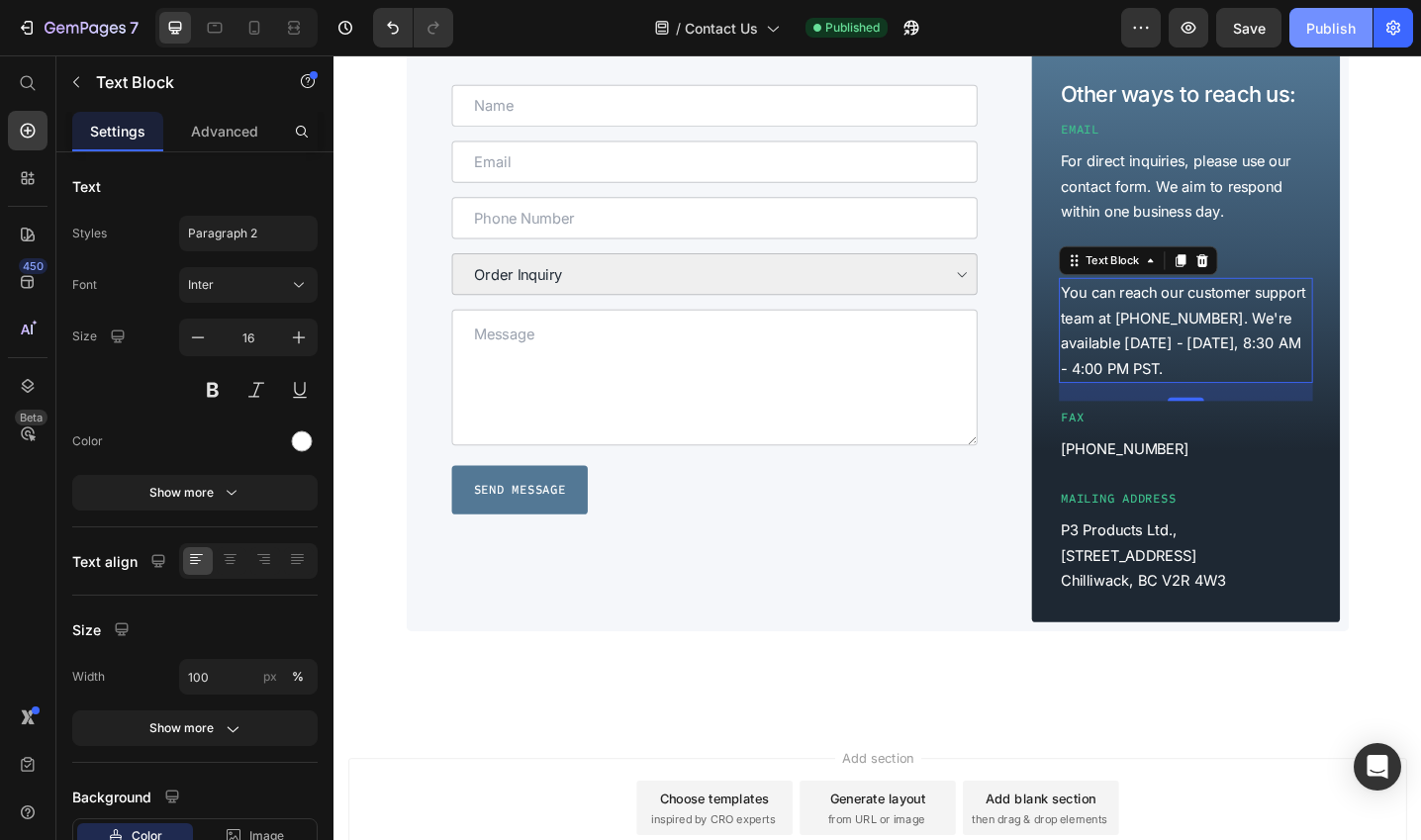 click on "Publish" at bounding box center [1331, 28] 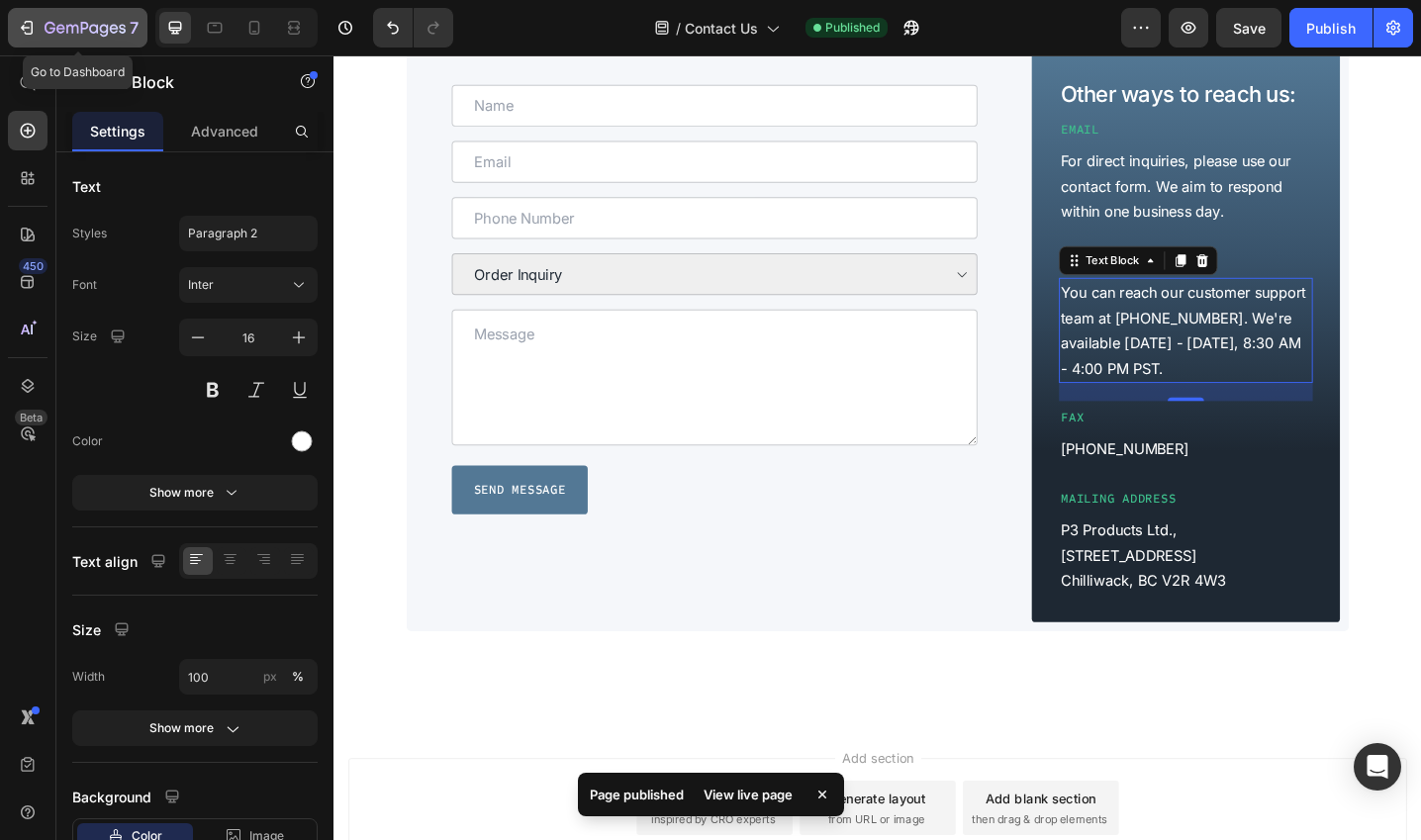 click on "7" 